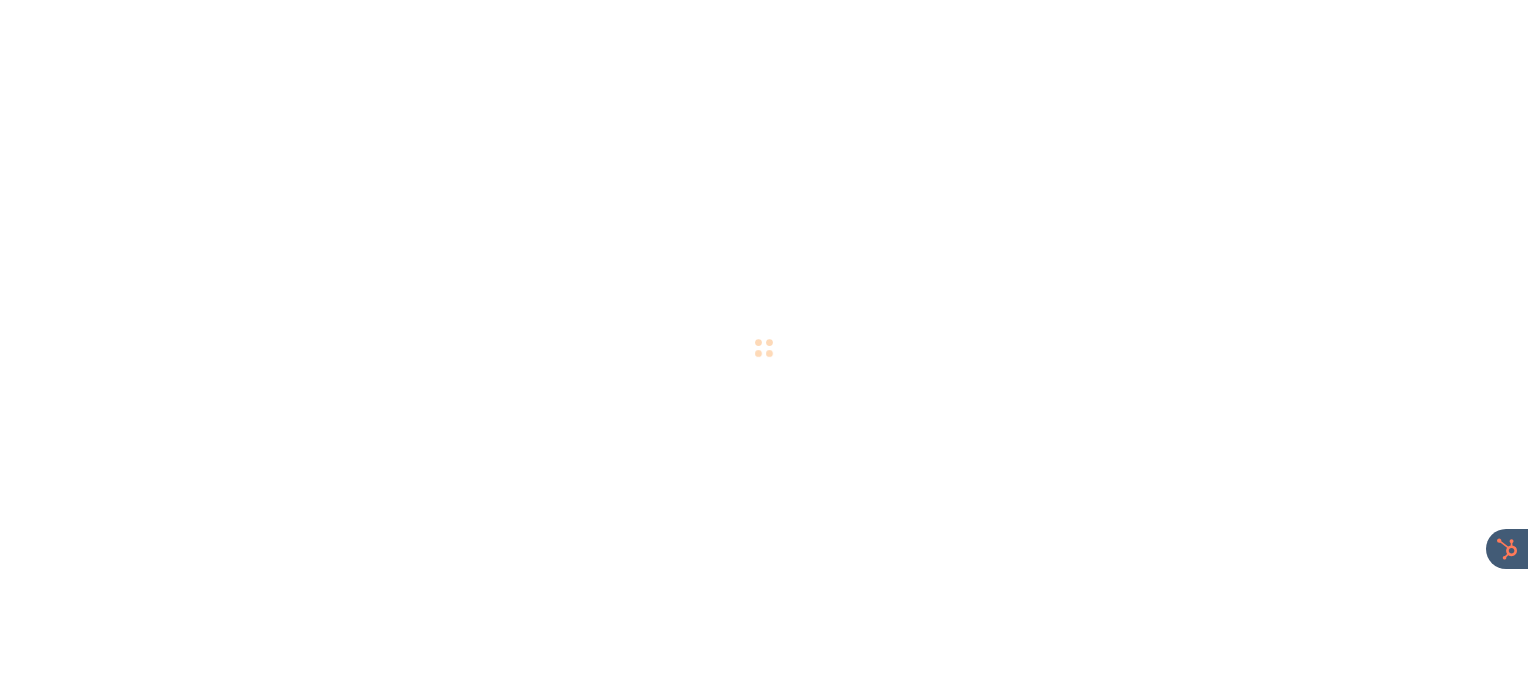 scroll, scrollTop: 0, scrollLeft: 0, axis: both 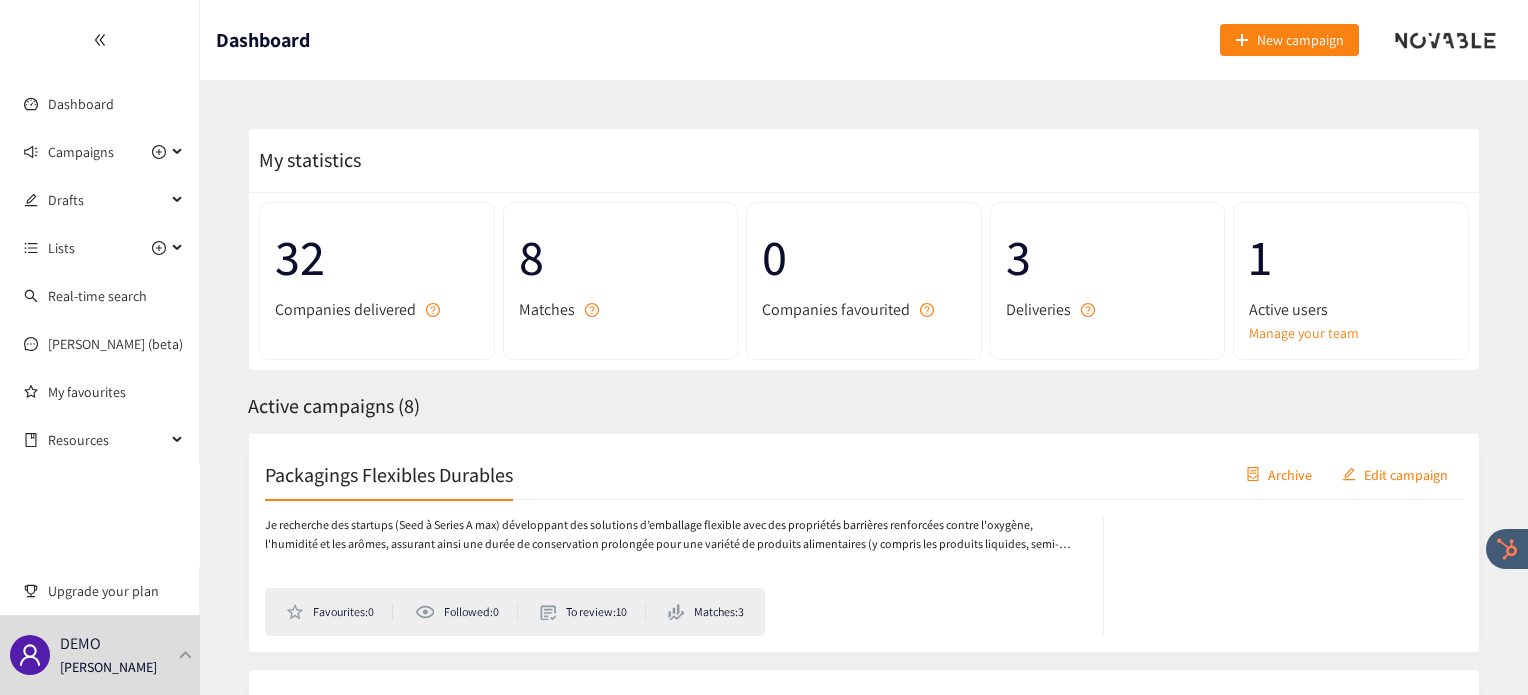 click on "Packagings Flexibles Durables" at bounding box center [389, 474] 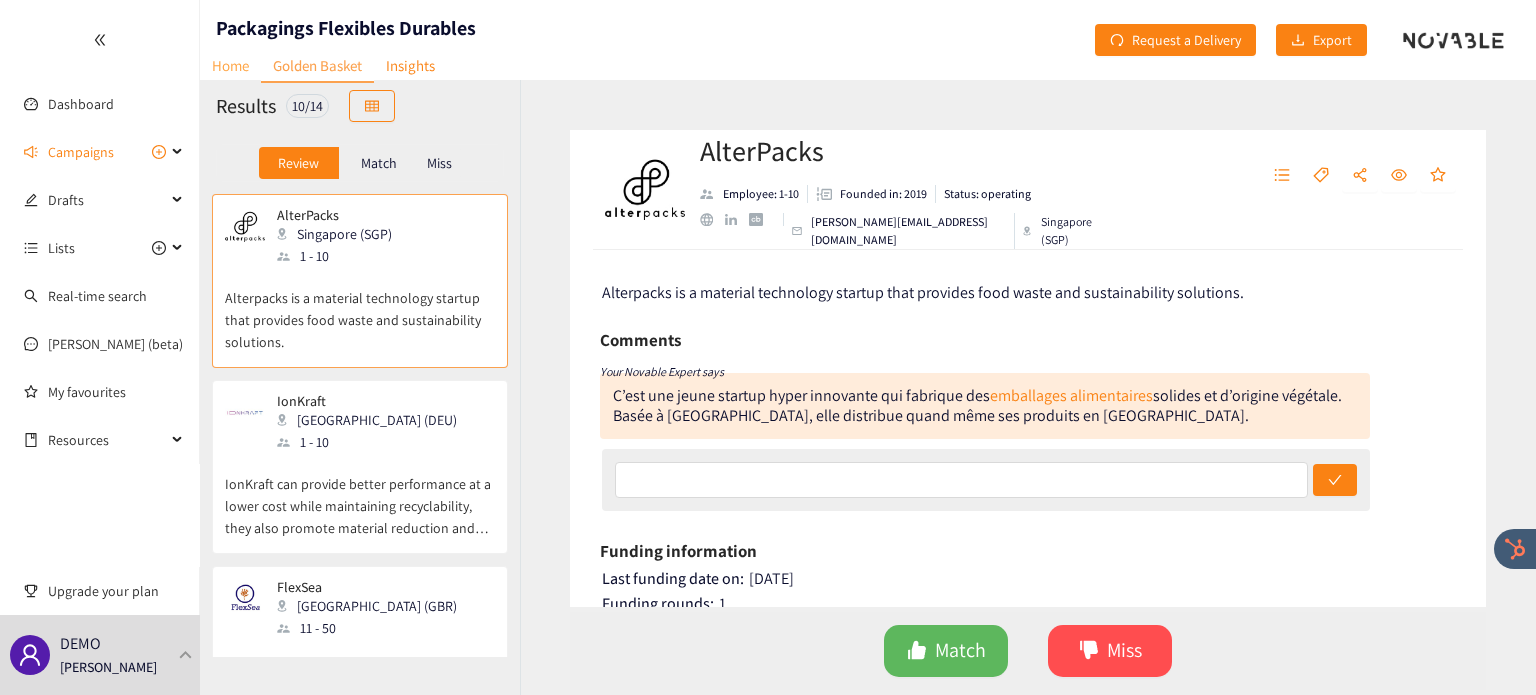 click on "Home" at bounding box center (230, 65) 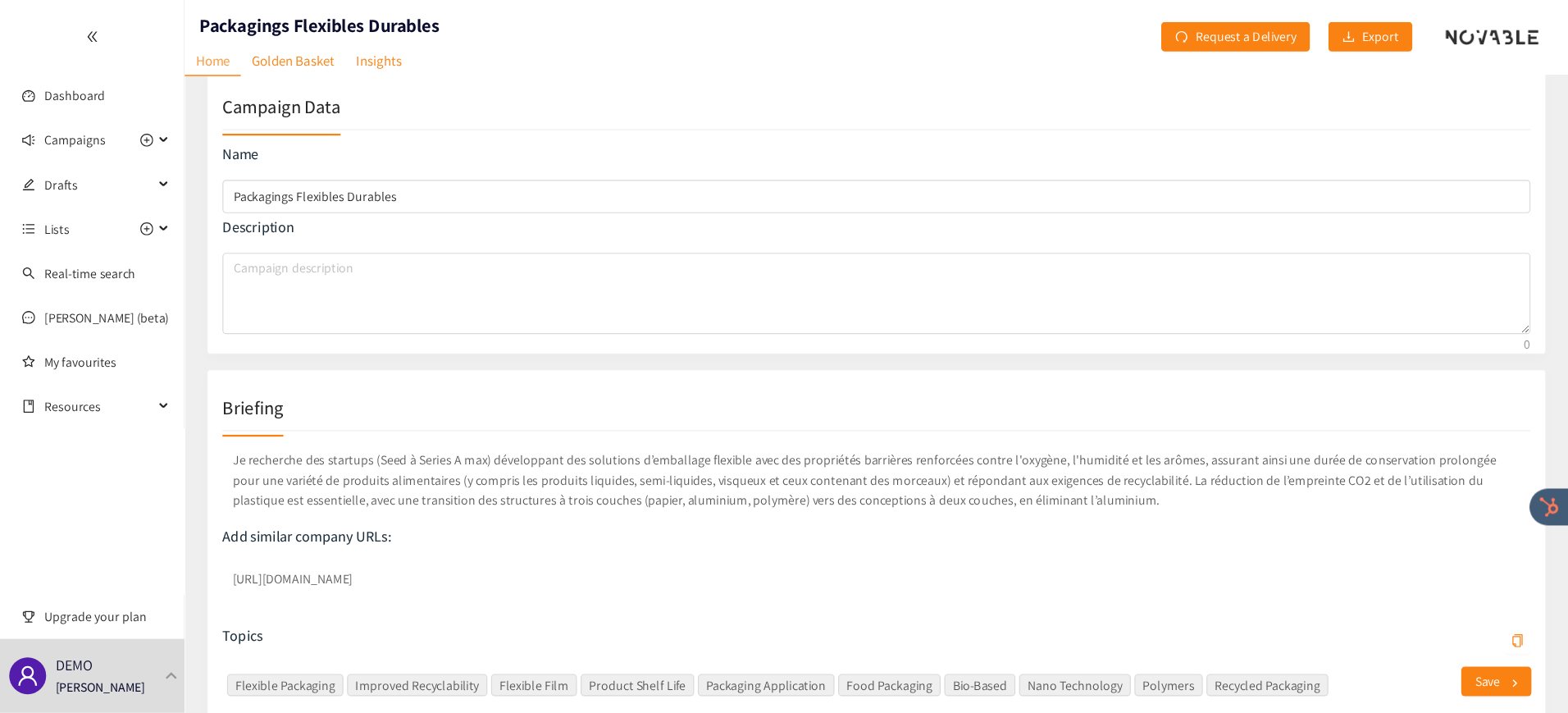 scroll, scrollTop: 25, scrollLeft: 0, axis: vertical 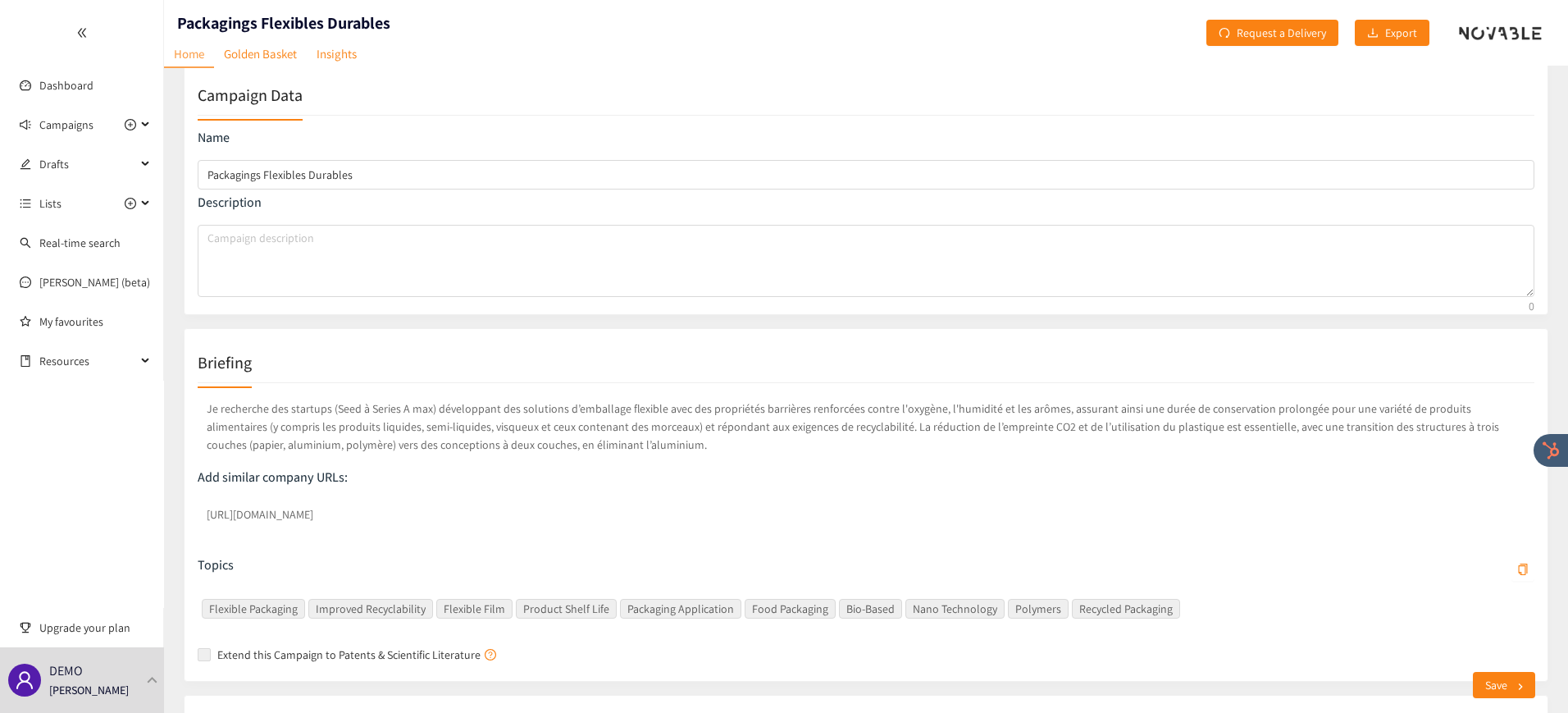 drag, startPoint x: 1256, startPoint y: 8, endPoint x: 183, endPoint y: 392, distance: 1139.6425 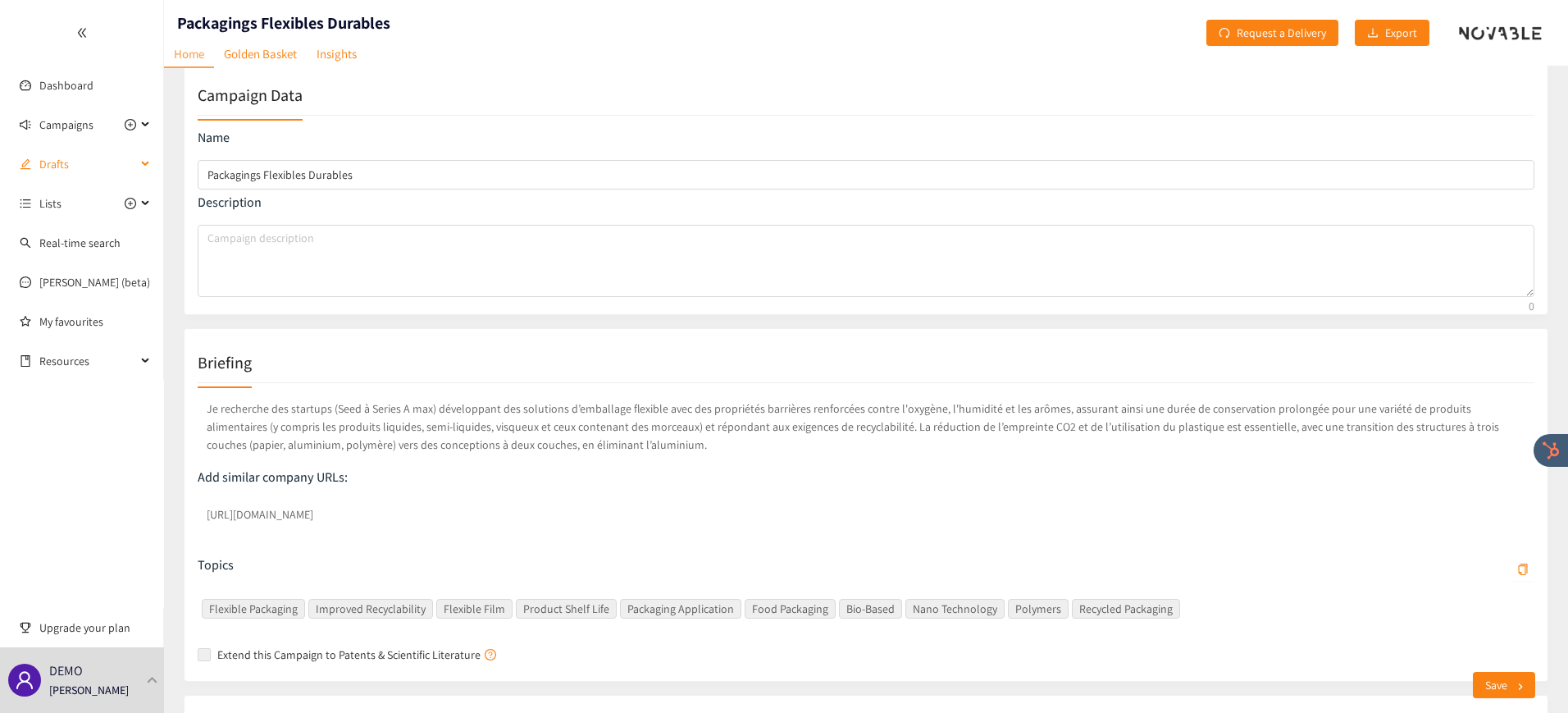 click on "Drafts" at bounding box center [88, 164] 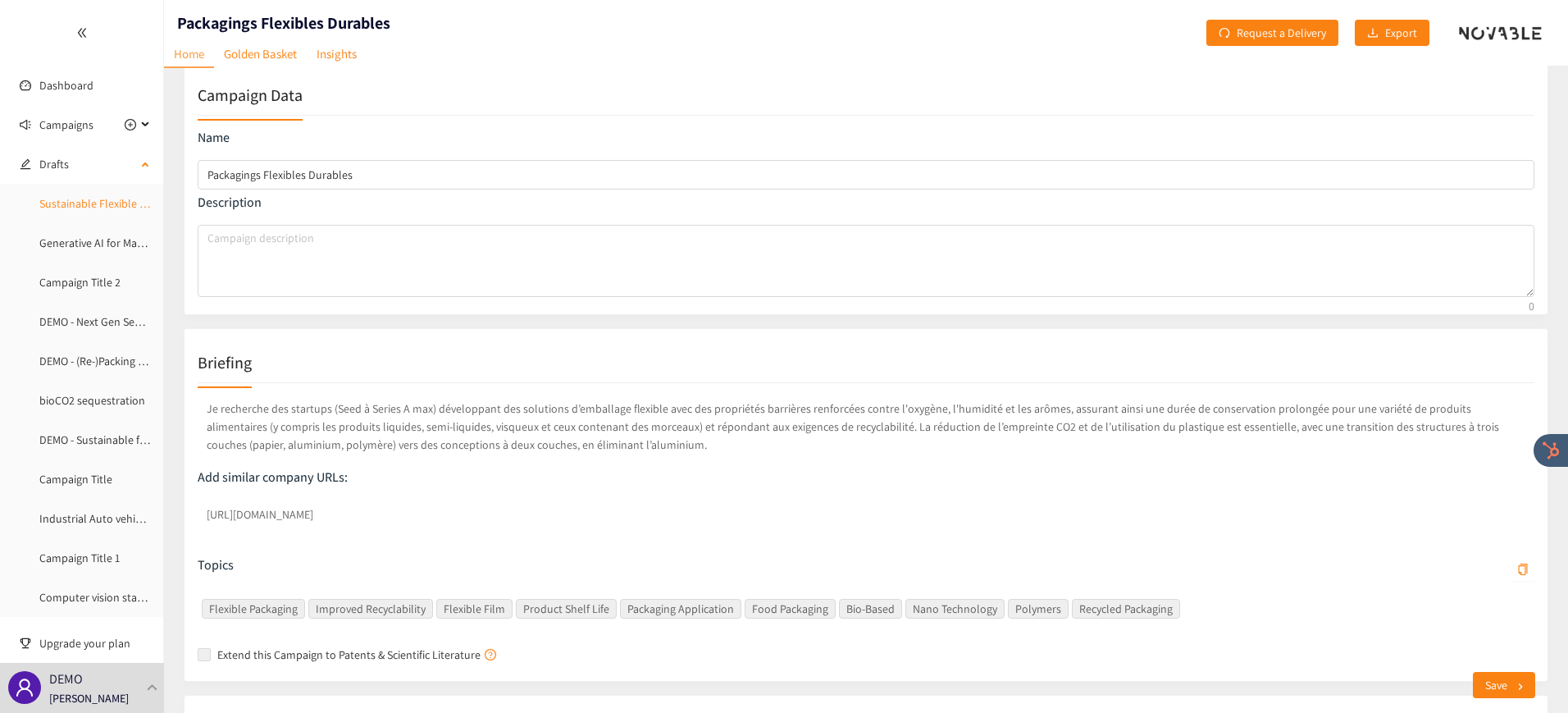 click on "Sustainable Flexible Packaging V2" at bounding box center (121, 203) 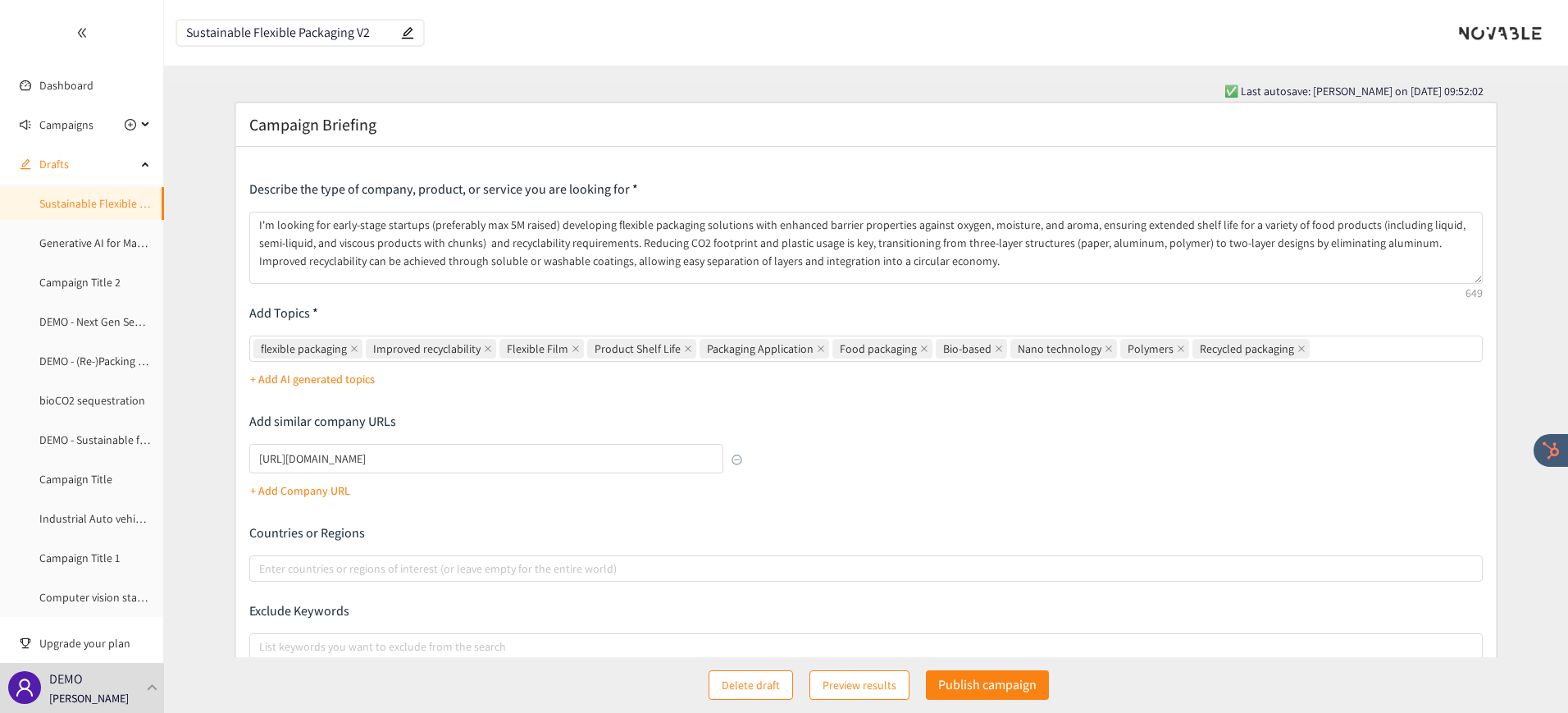 scroll, scrollTop: 1, scrollLeft: 0, axis: vertical 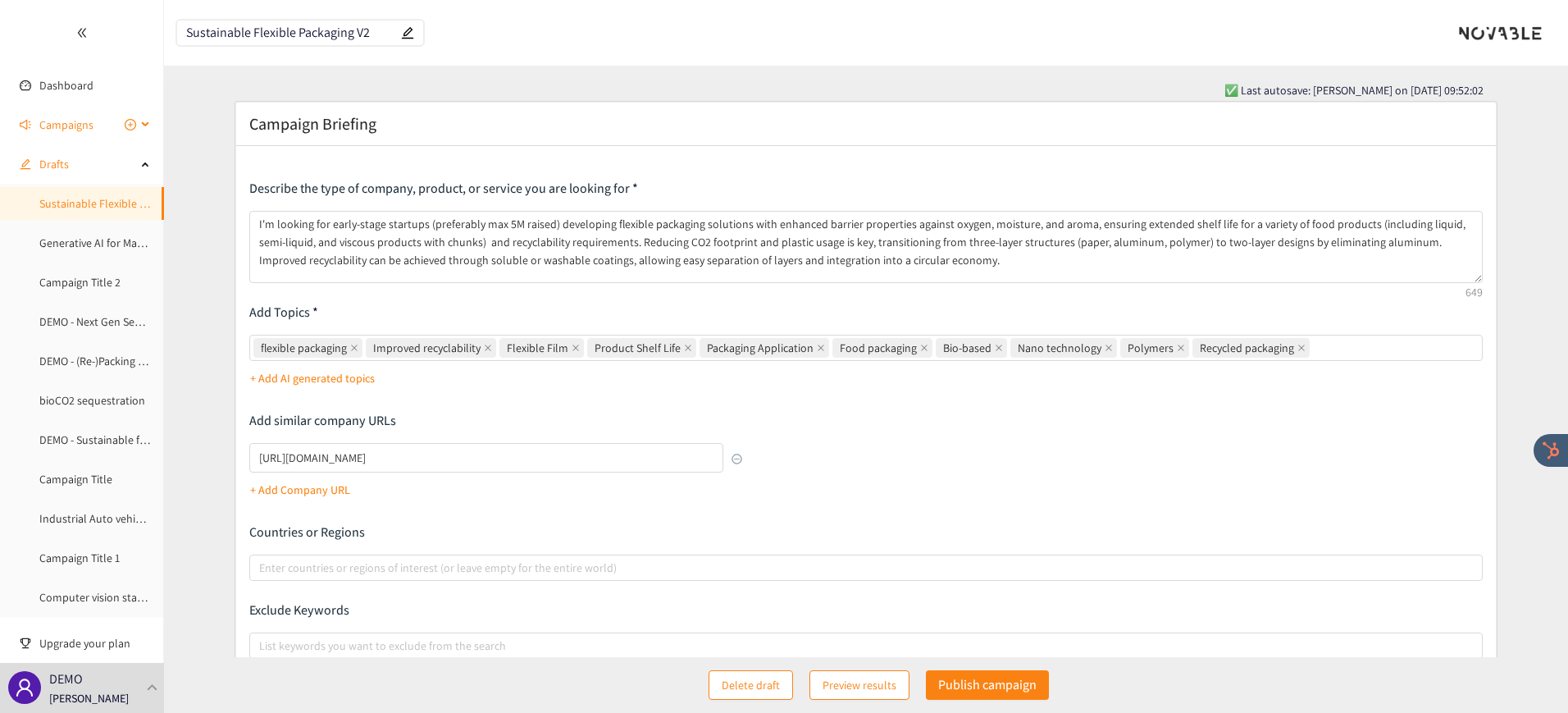click on "Campaigns" at bounding box center [66, 125] 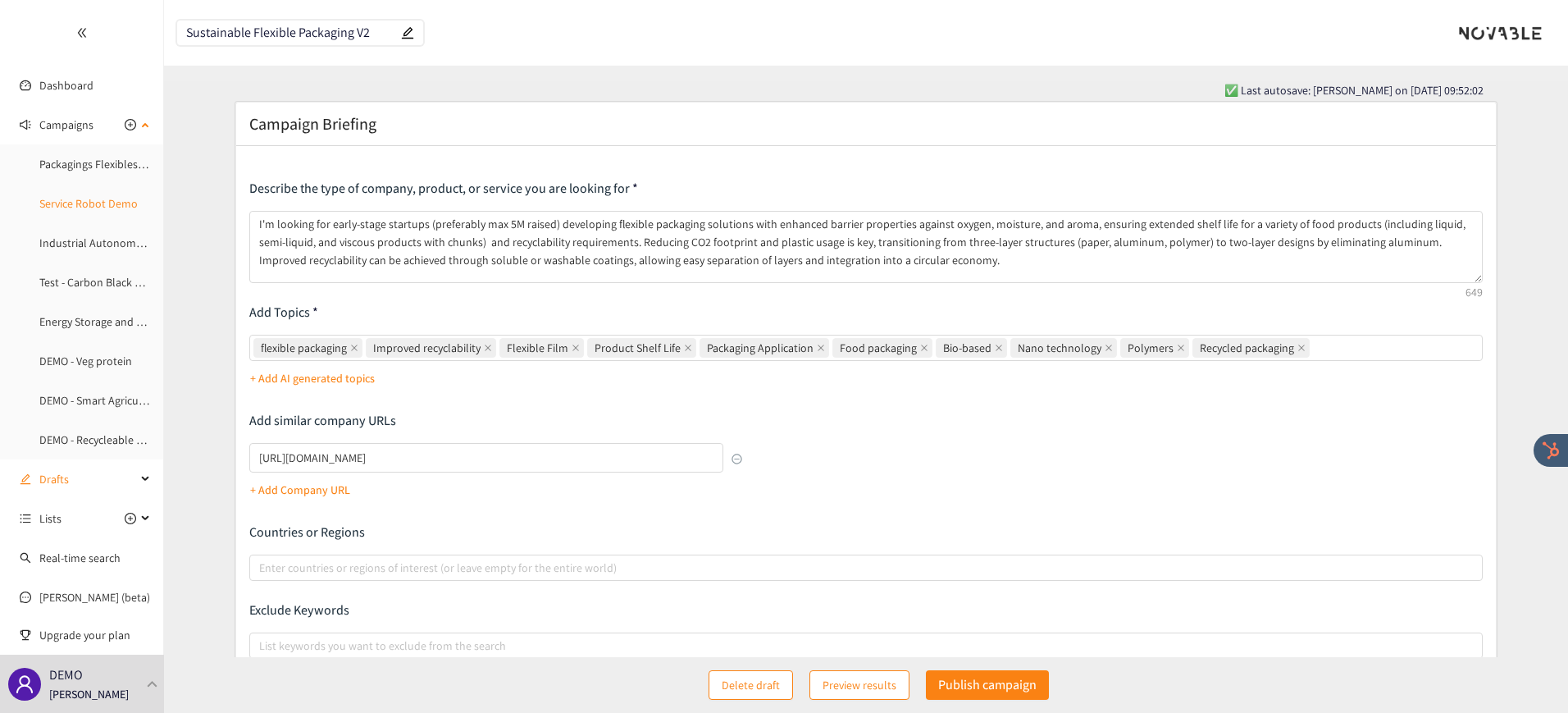 click on "Service Robot Demo" at bounding box center (89, 203) 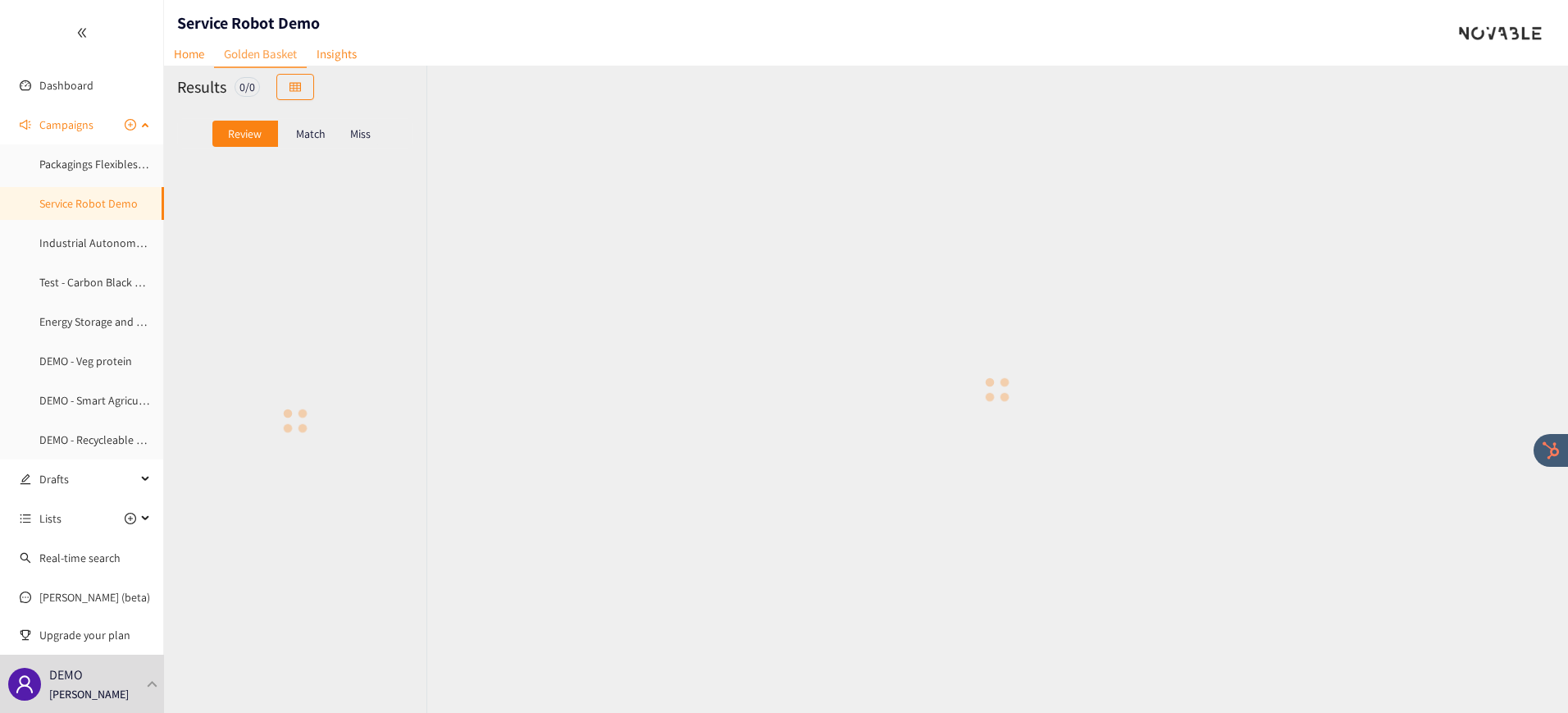 scroll, scrollTop: 0, scrollLeft: 0, axis: both 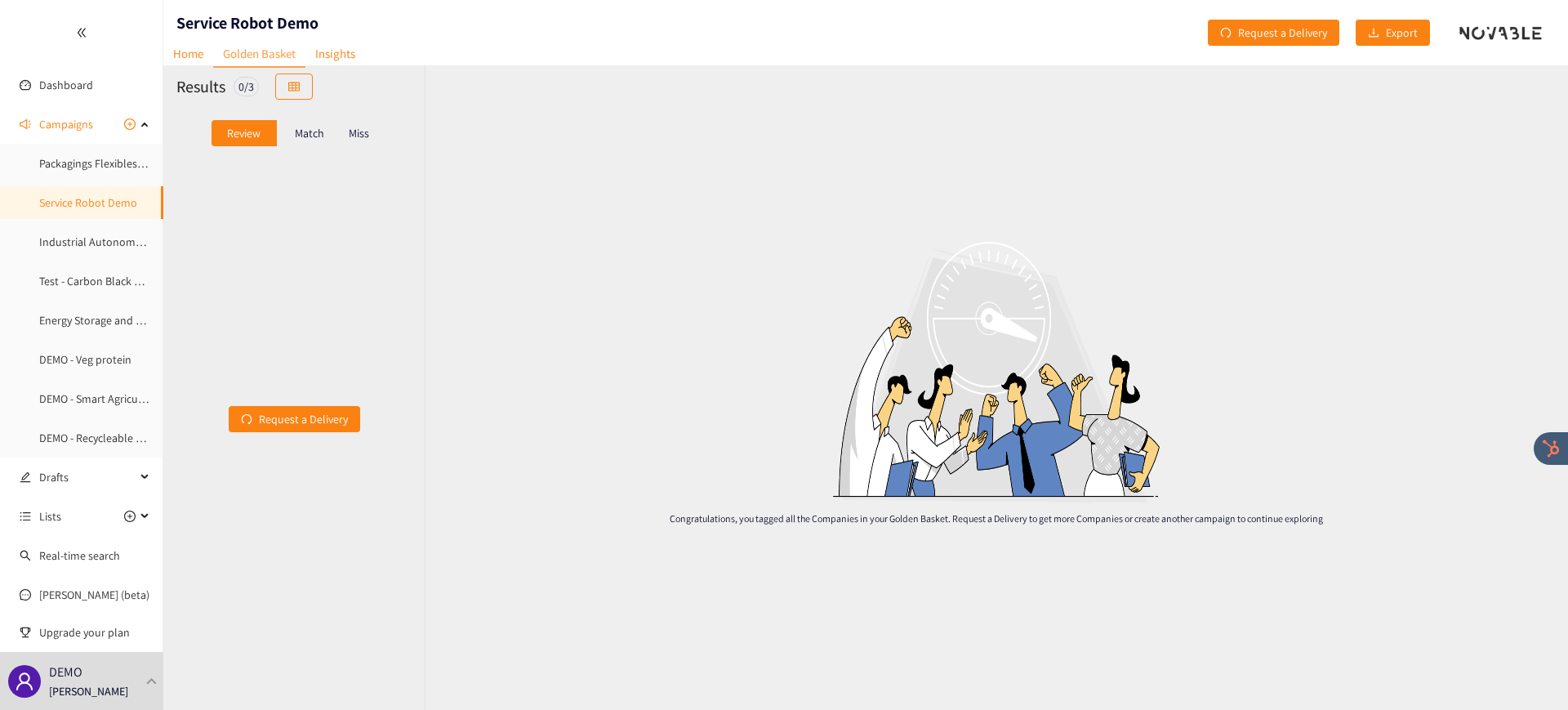 click on "Match" at bounding box center (310, 133) 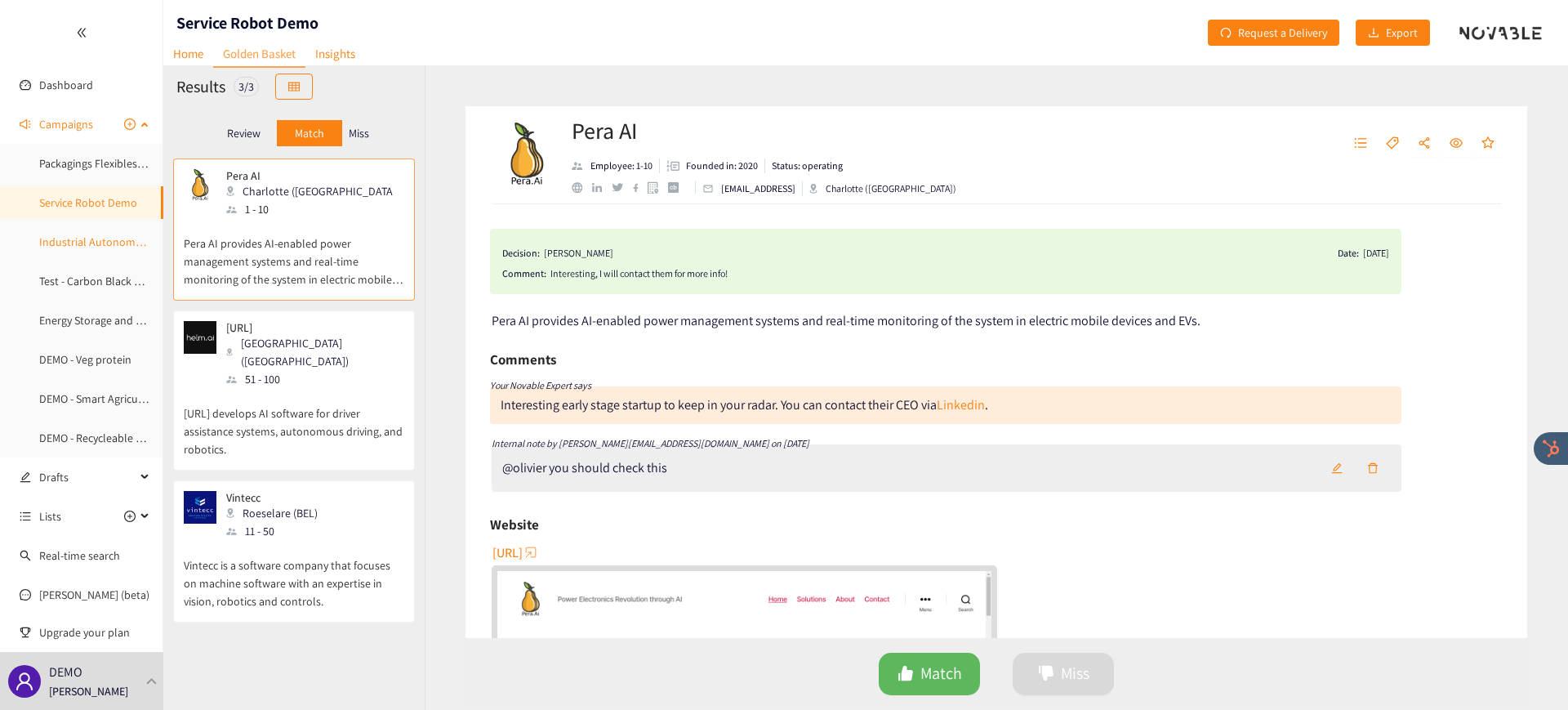 click on "Industrial Autonomous Guided Vehicles" at bounding box center [136, 242] 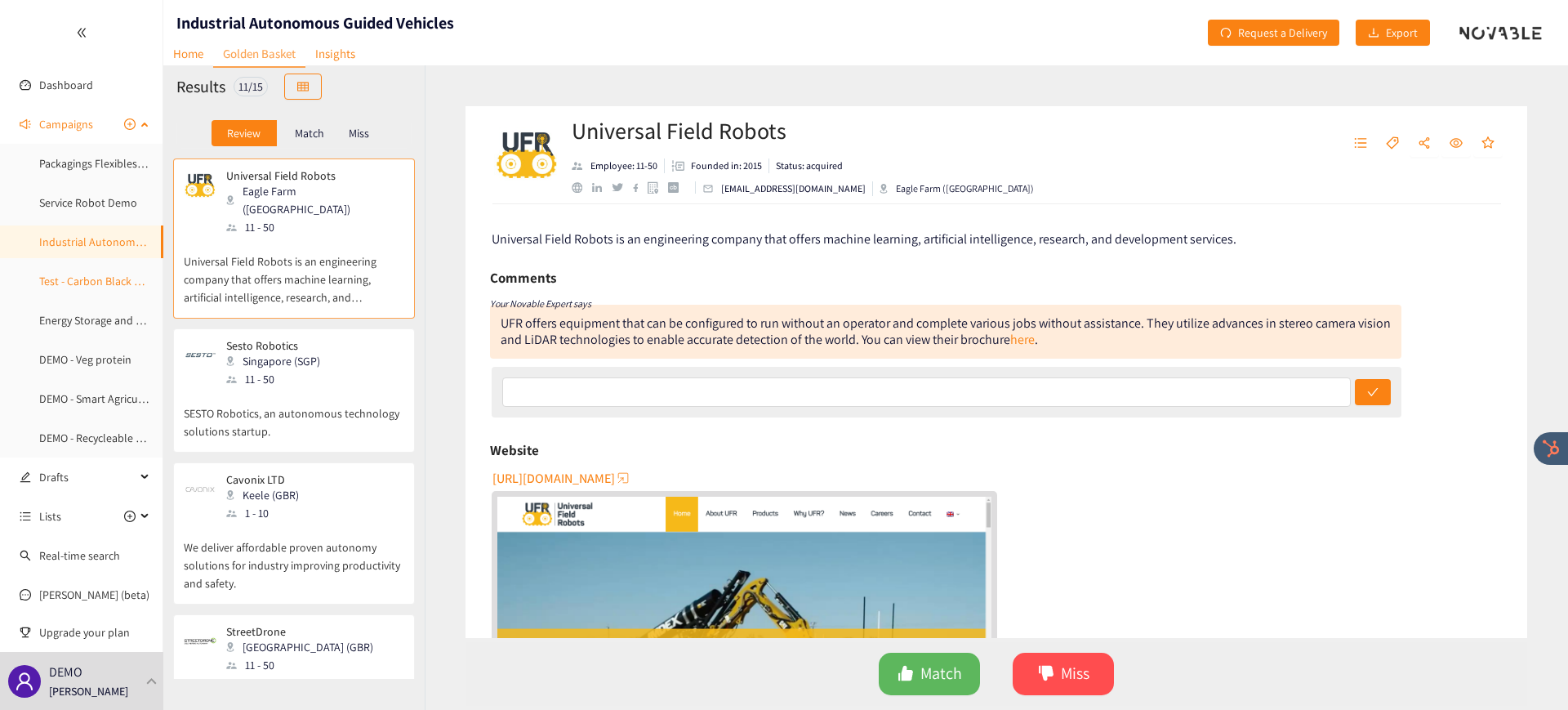 click on "Test - Carbon Black Concrete" at bounding box center (109, 281) 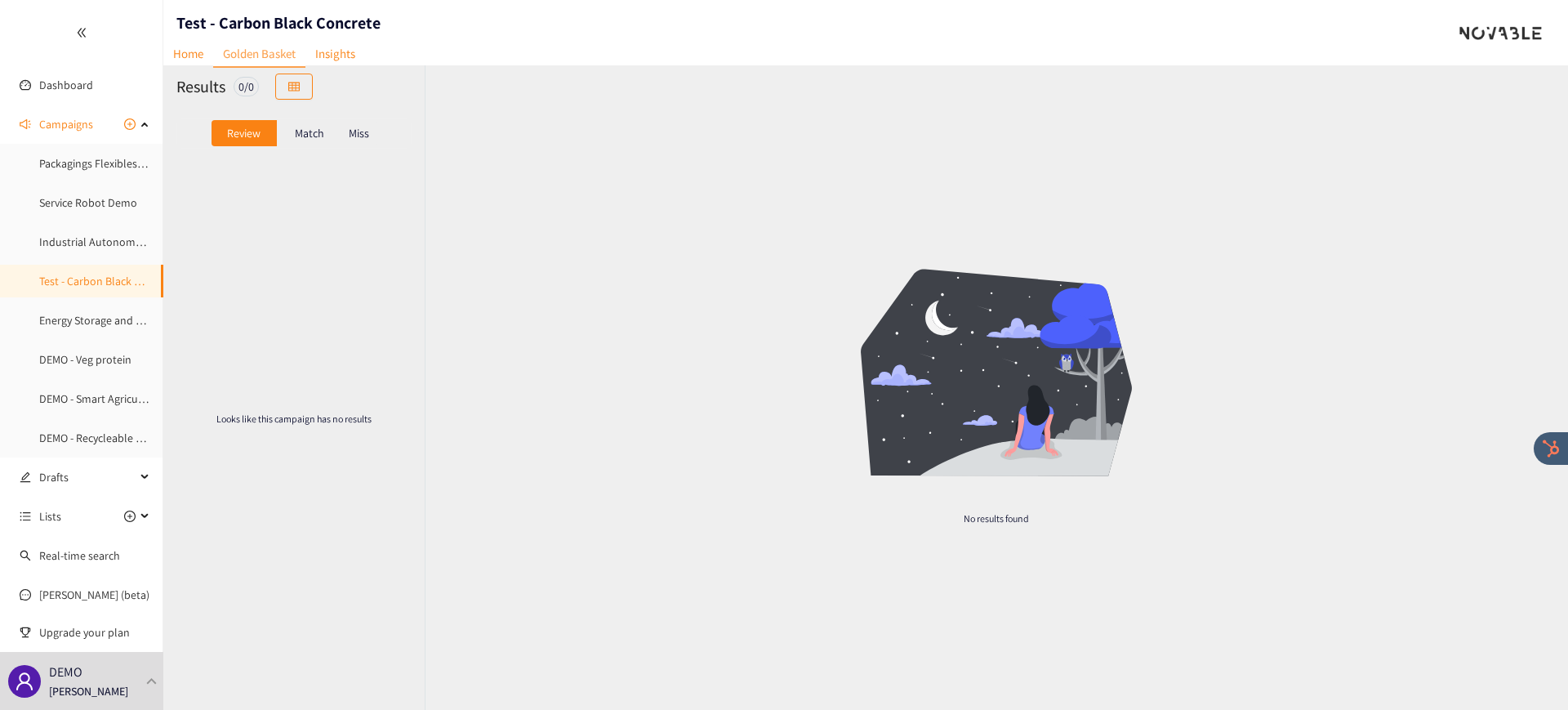 click on "Match" at bounding box center [310, 133] 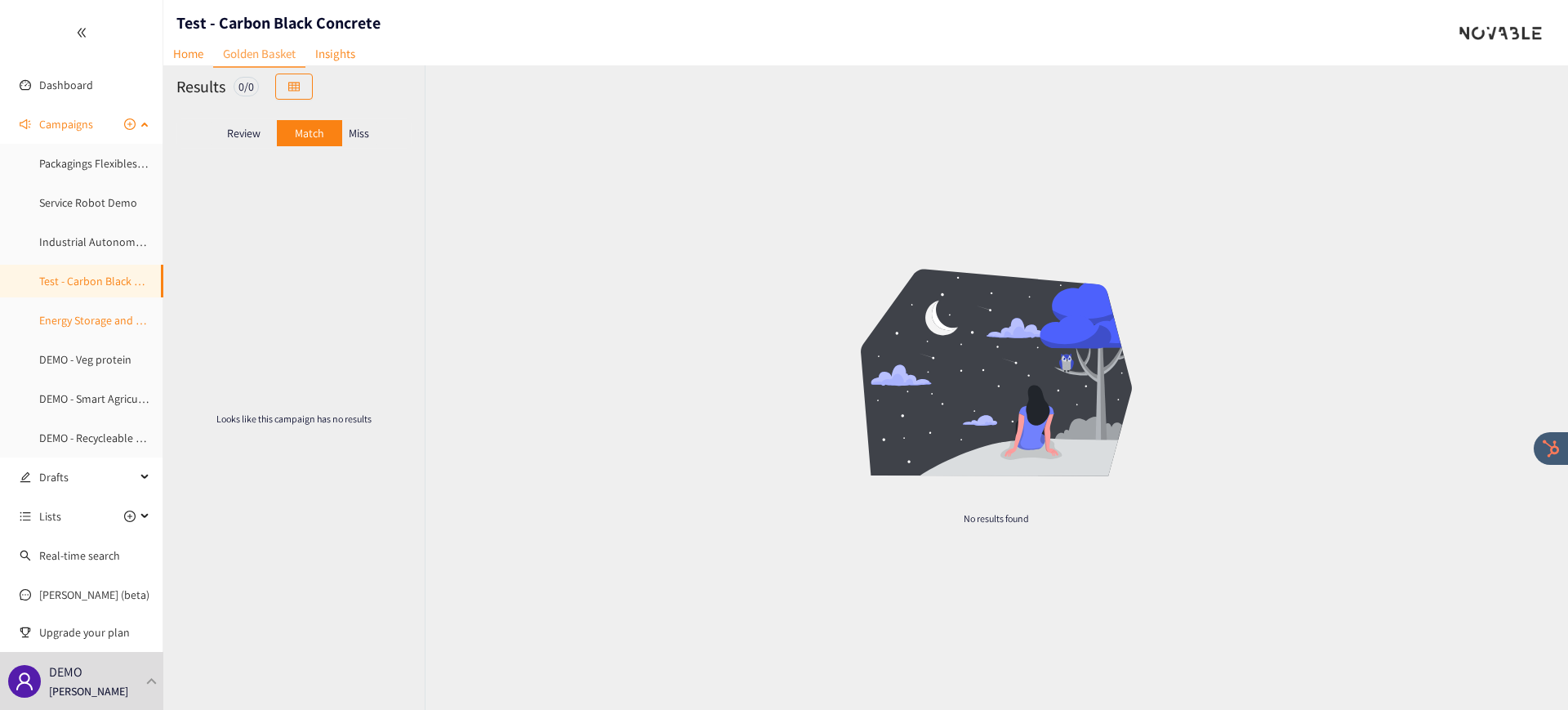 click on "Energy Storage and Flexibility" at bounding box center [110, 320] 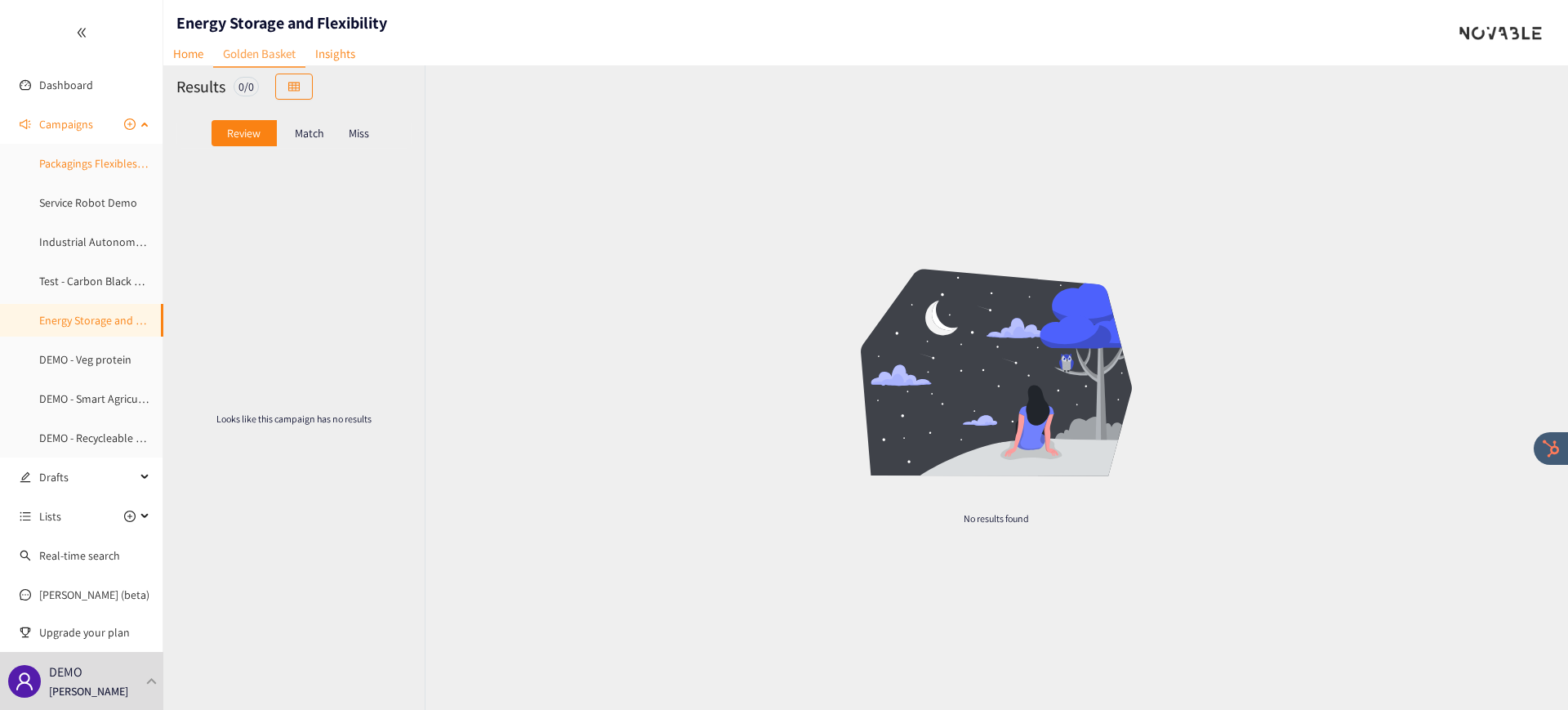 click on "Packagings Flexibles Durables" at bounding box center [111, 163] 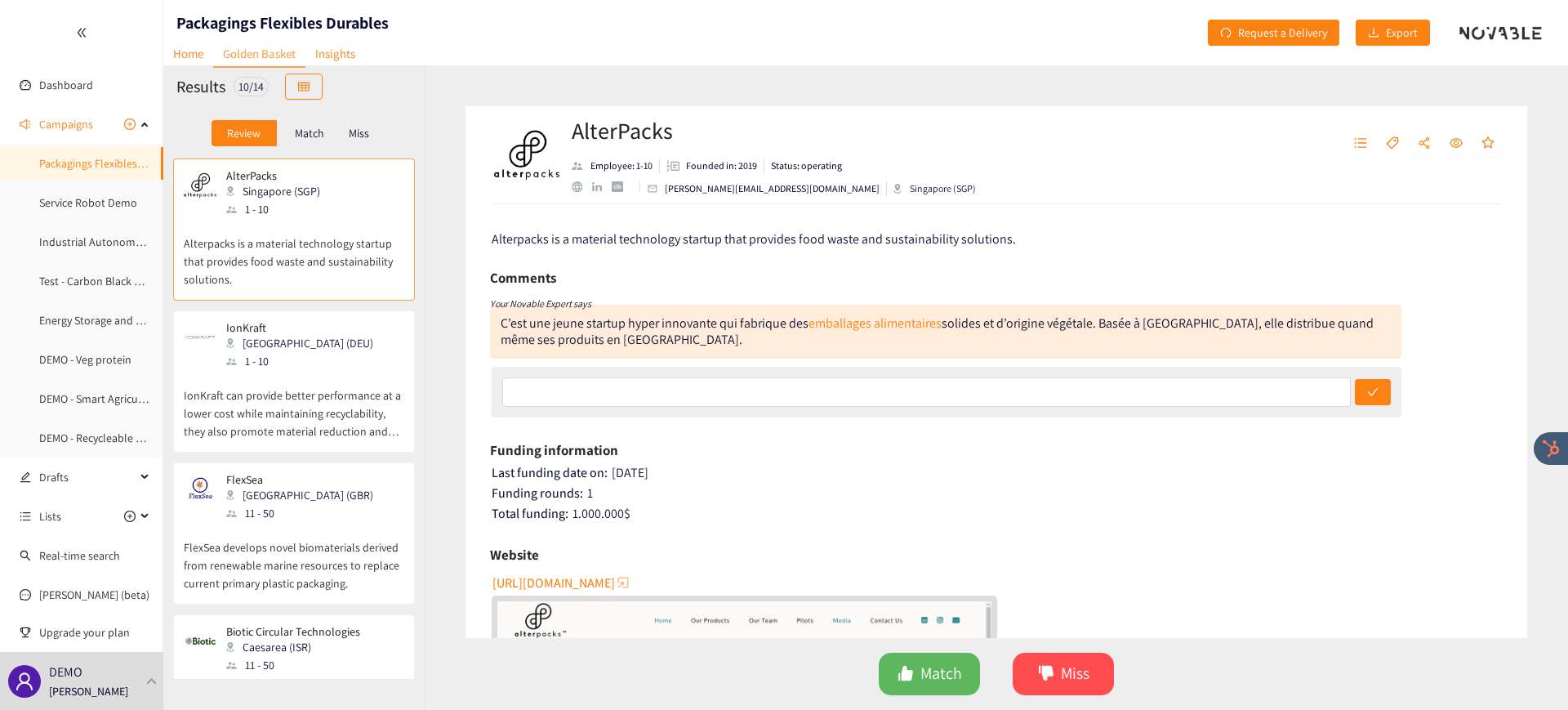 click on "IonKraft   Aachen (DEU)     1 - 10 IonKraft can provide better performance at a lower cost while maintaining recyclability, they also promote material reduction and reuse." at bounding box center (294, 382) 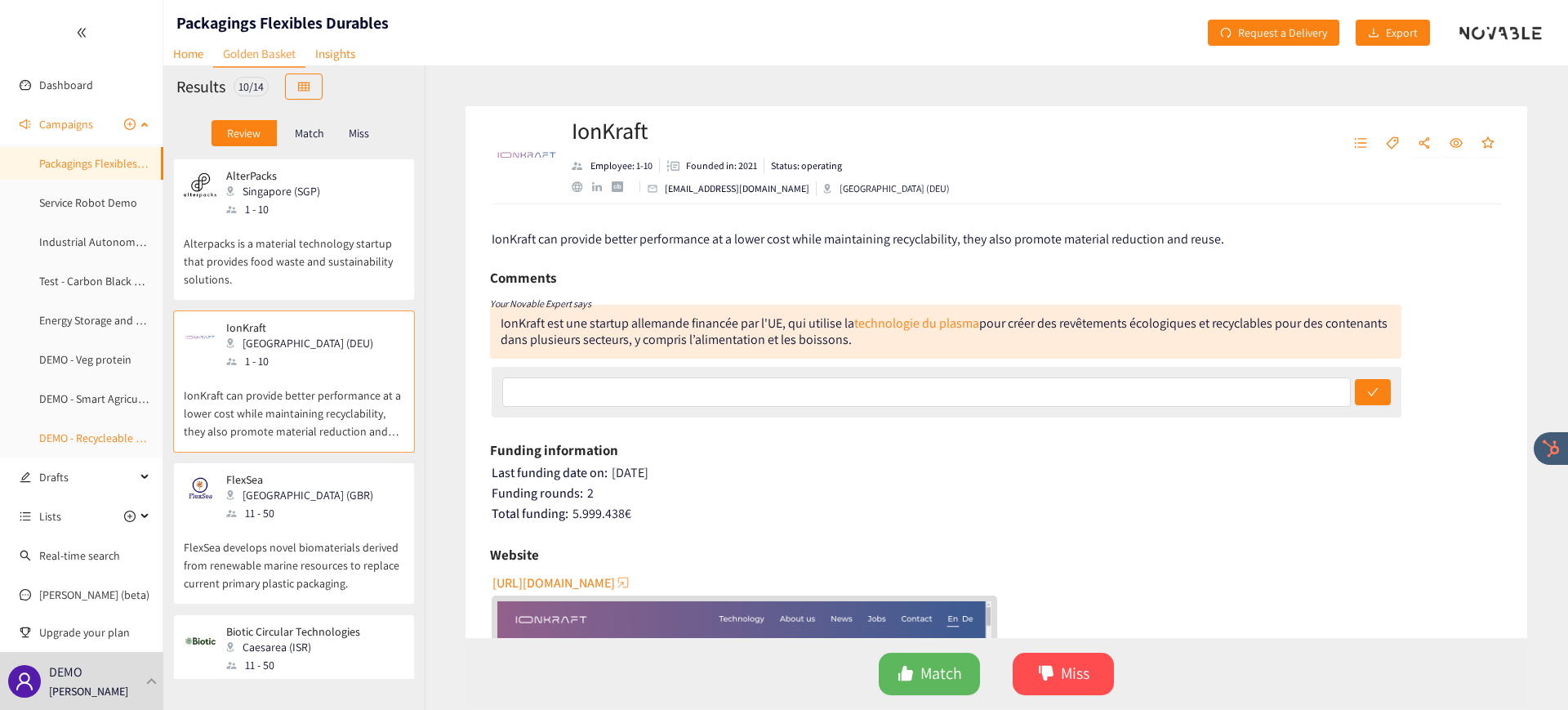 click on "DEMO - Recycleable Packaging" at bounding box center [111, 438] 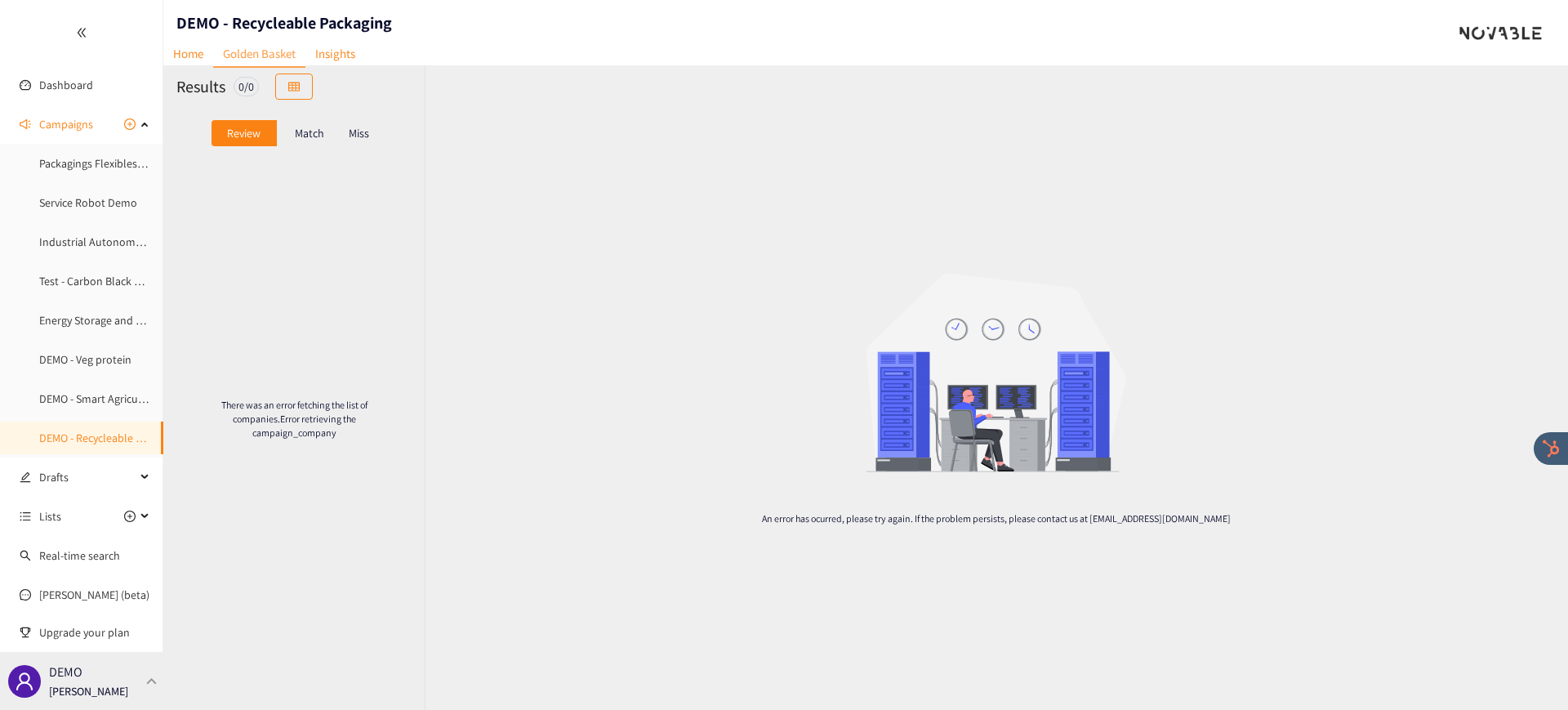click on "DEMO [PERSON_NAME]" at bounding box center [82, 681] 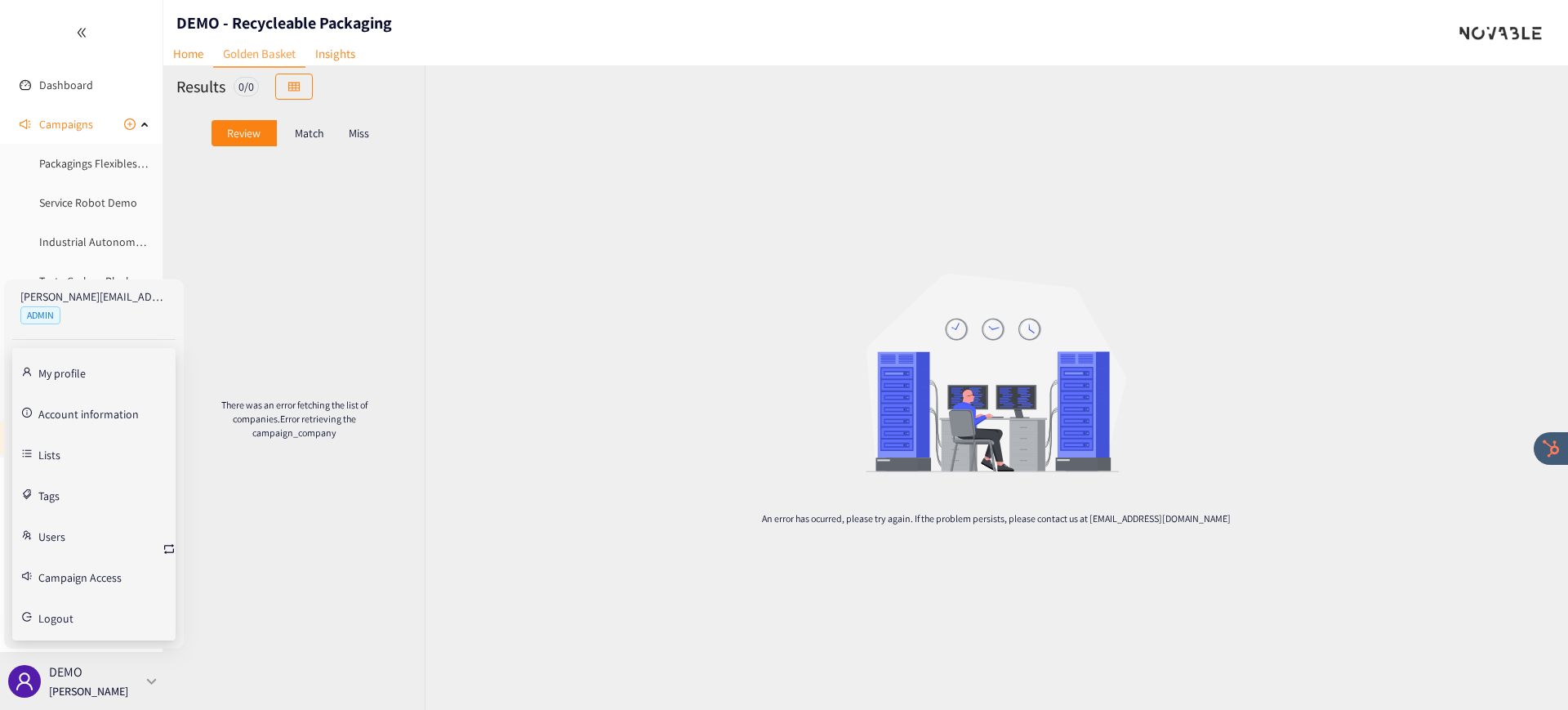 click on "DEMO [PERSON_NAME]" at bounding box center (82, 681) 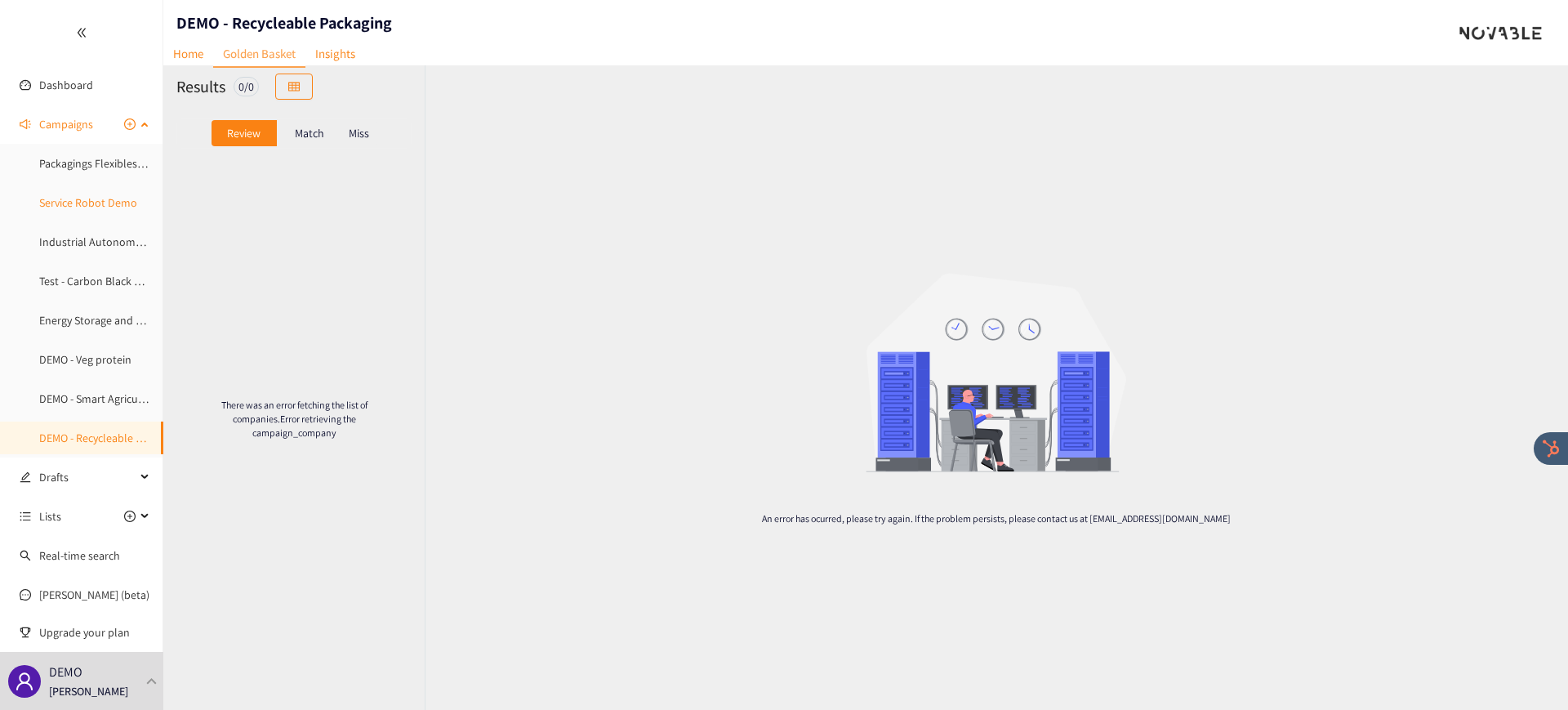 click on "Service Robot Demo" at bounding box center [88, 203] 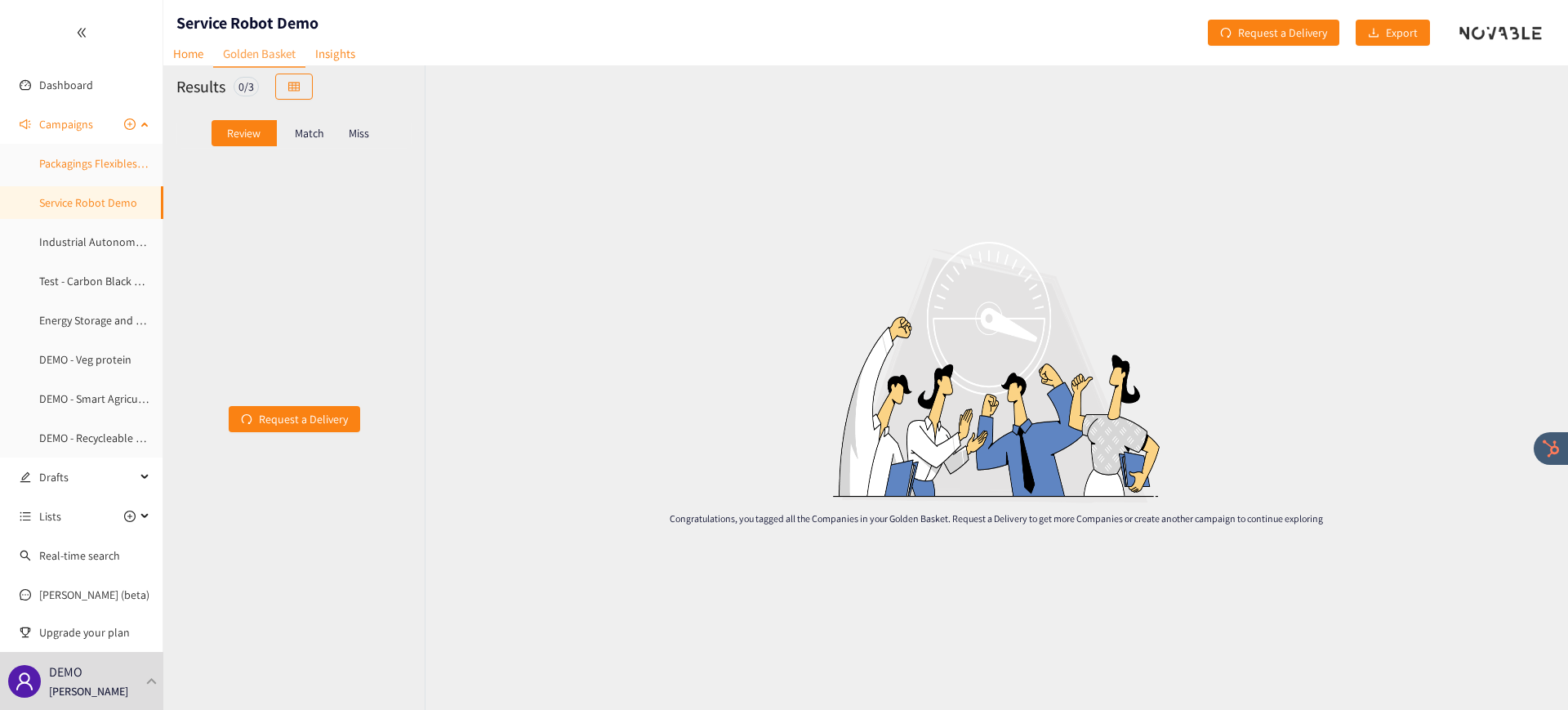 click on "Packagings Flexibles Durables" at bounding box center [111, 163] 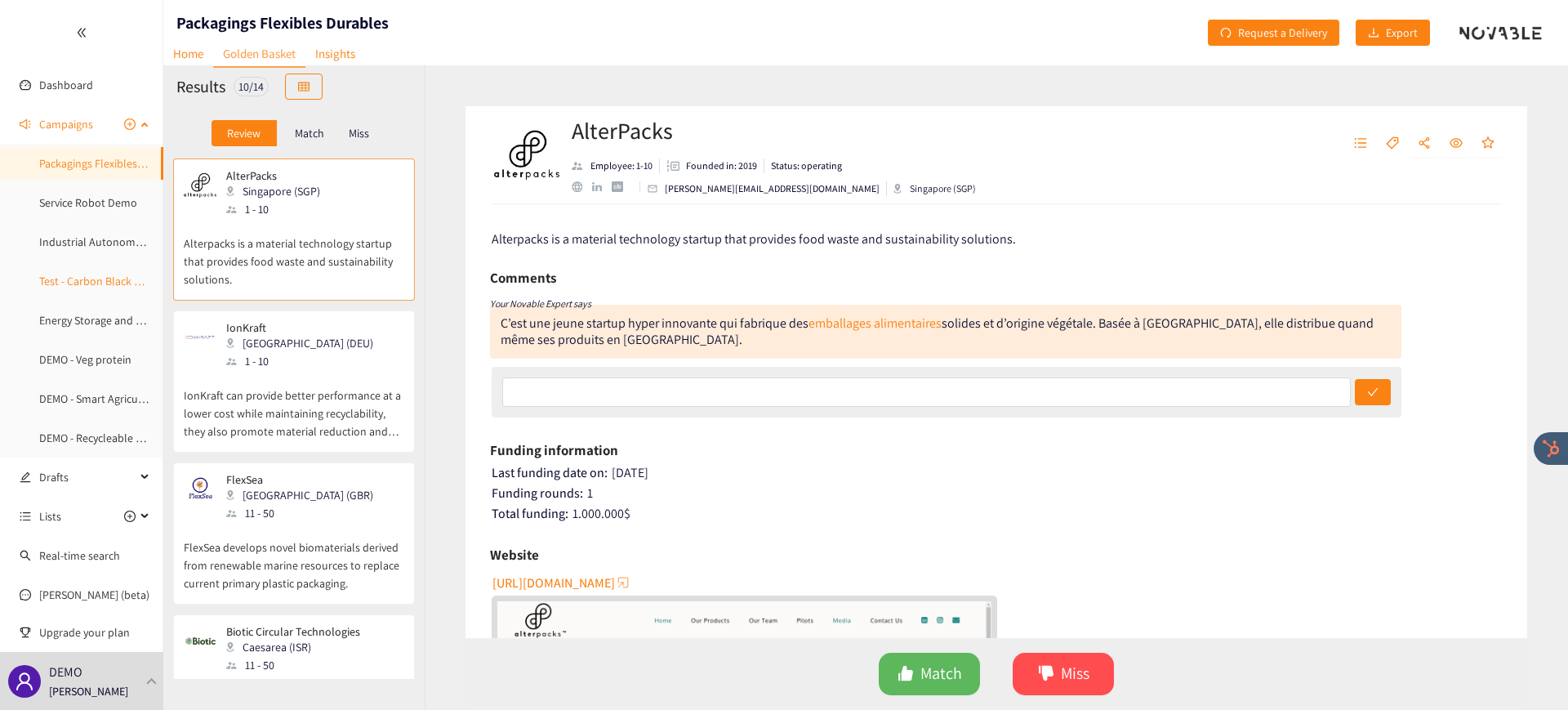 click on "Test - Carbon Black Concrete" at bounding box center [109, 281] 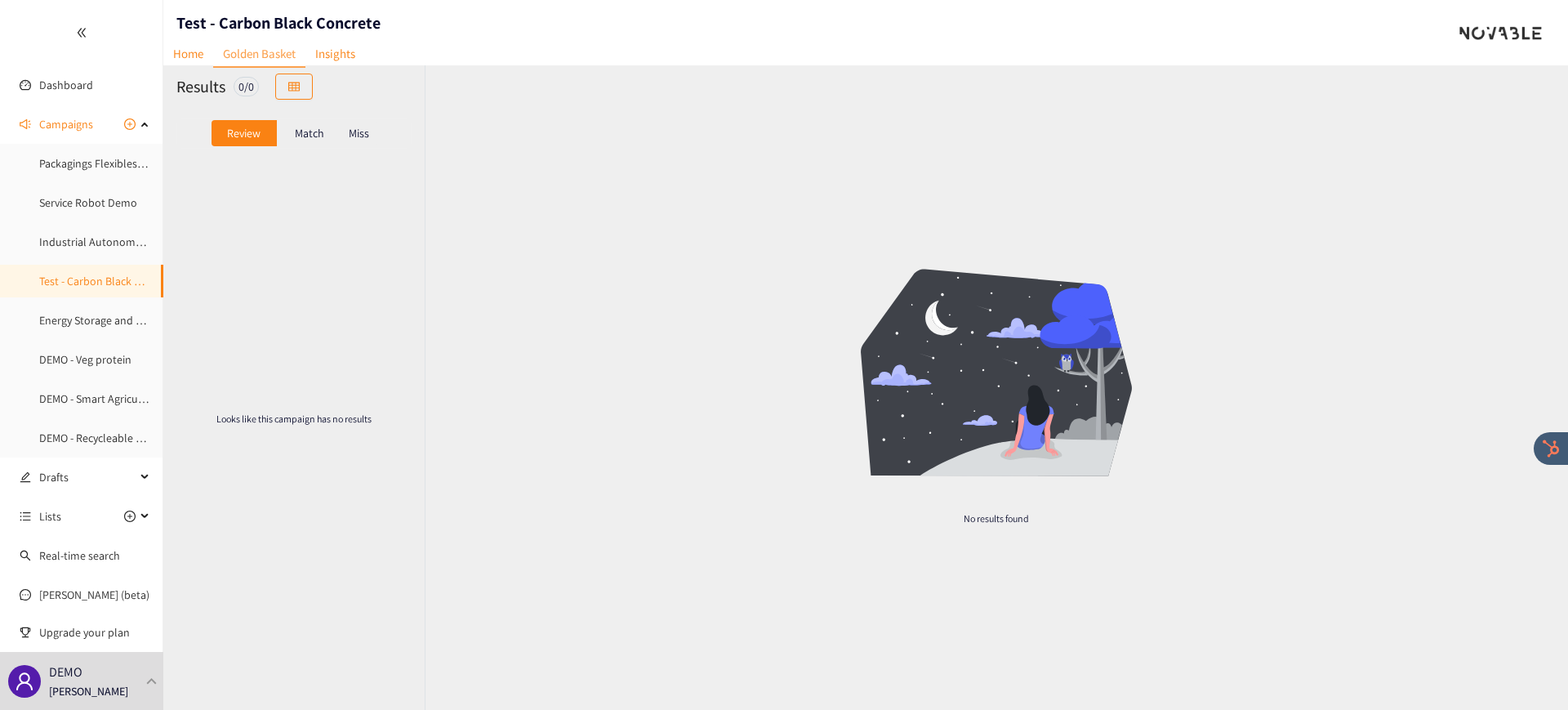 click on "Match" at bounding box center (310, 133) 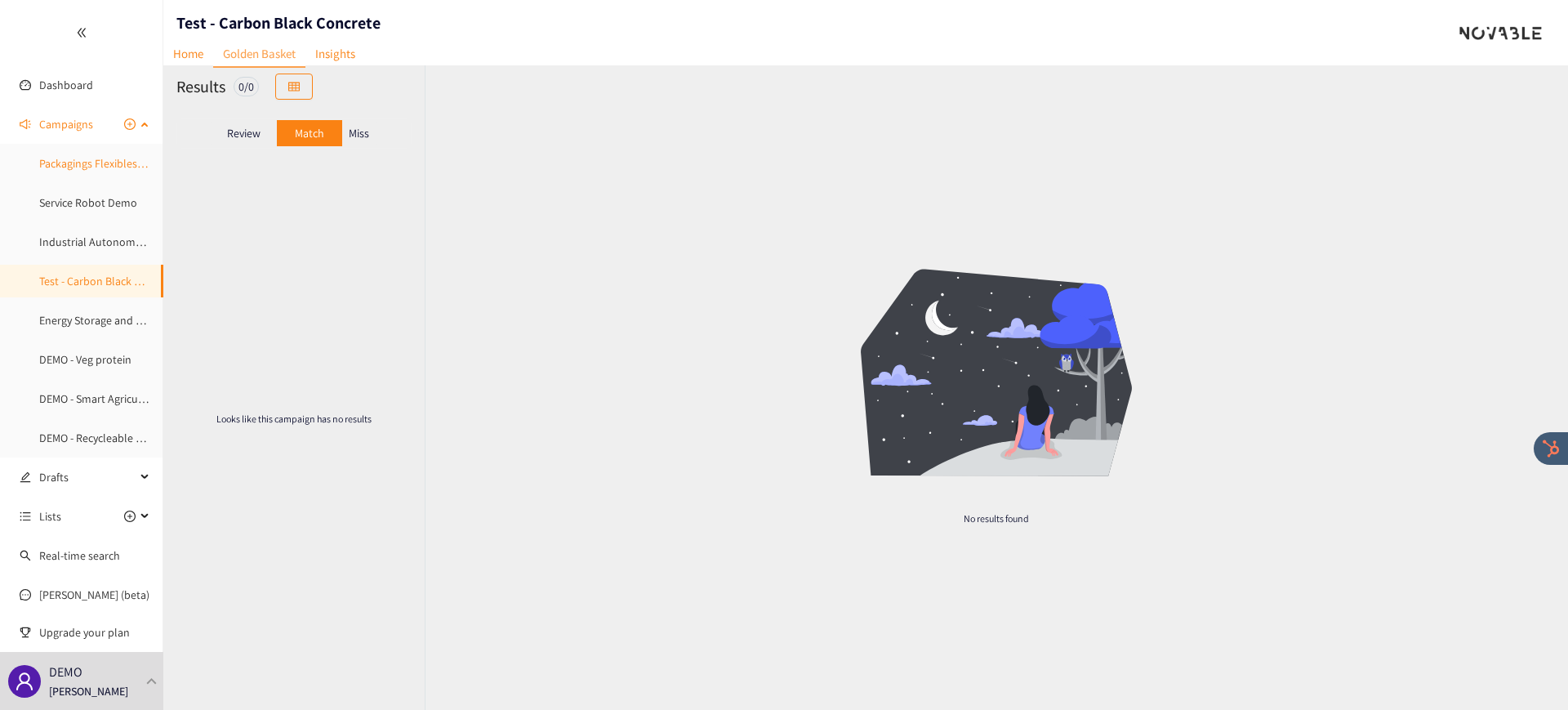 click on "Packagings Flexibles Durables" at bounding box center [111, 163] 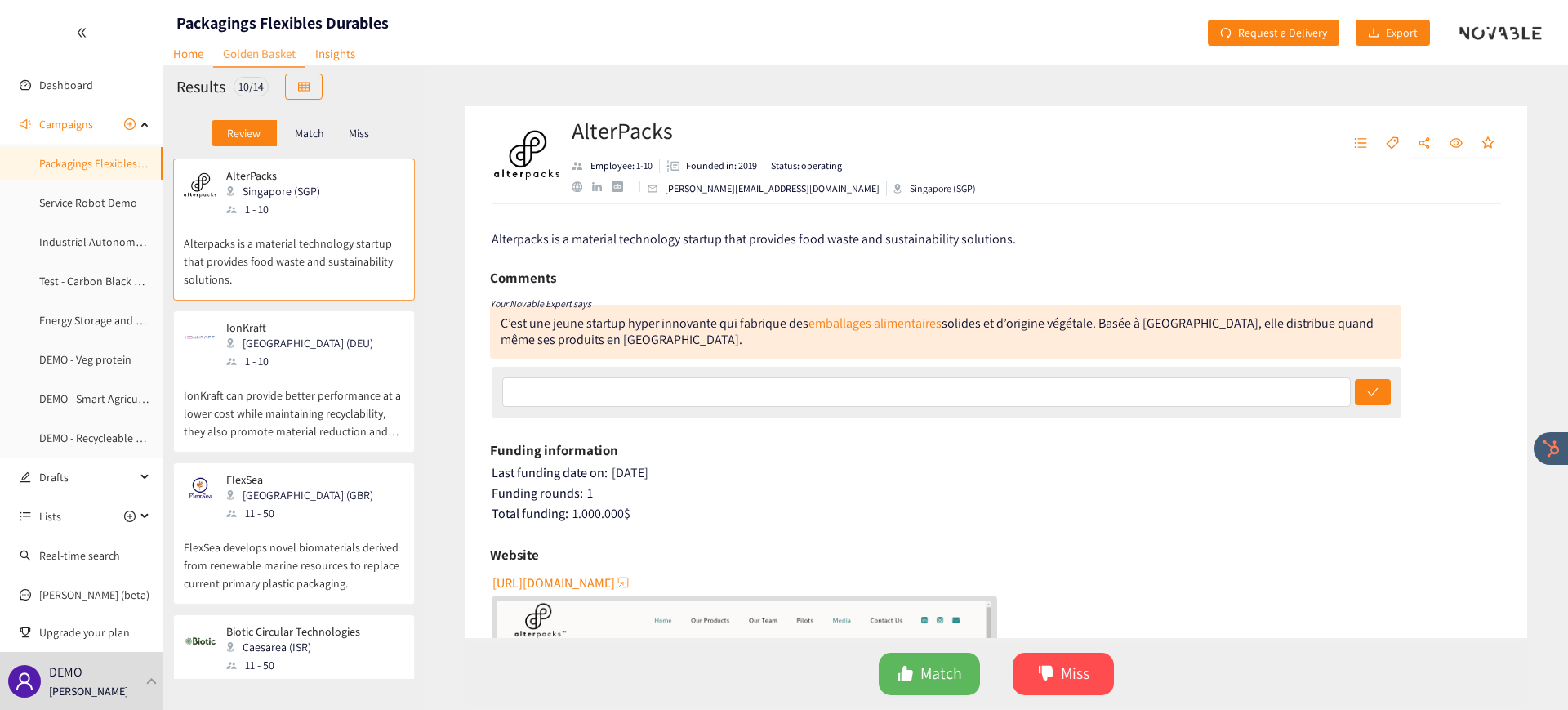 click on "IonKraft   Aachen (DEU)     1 - 10" at bounding box center (294, 346) 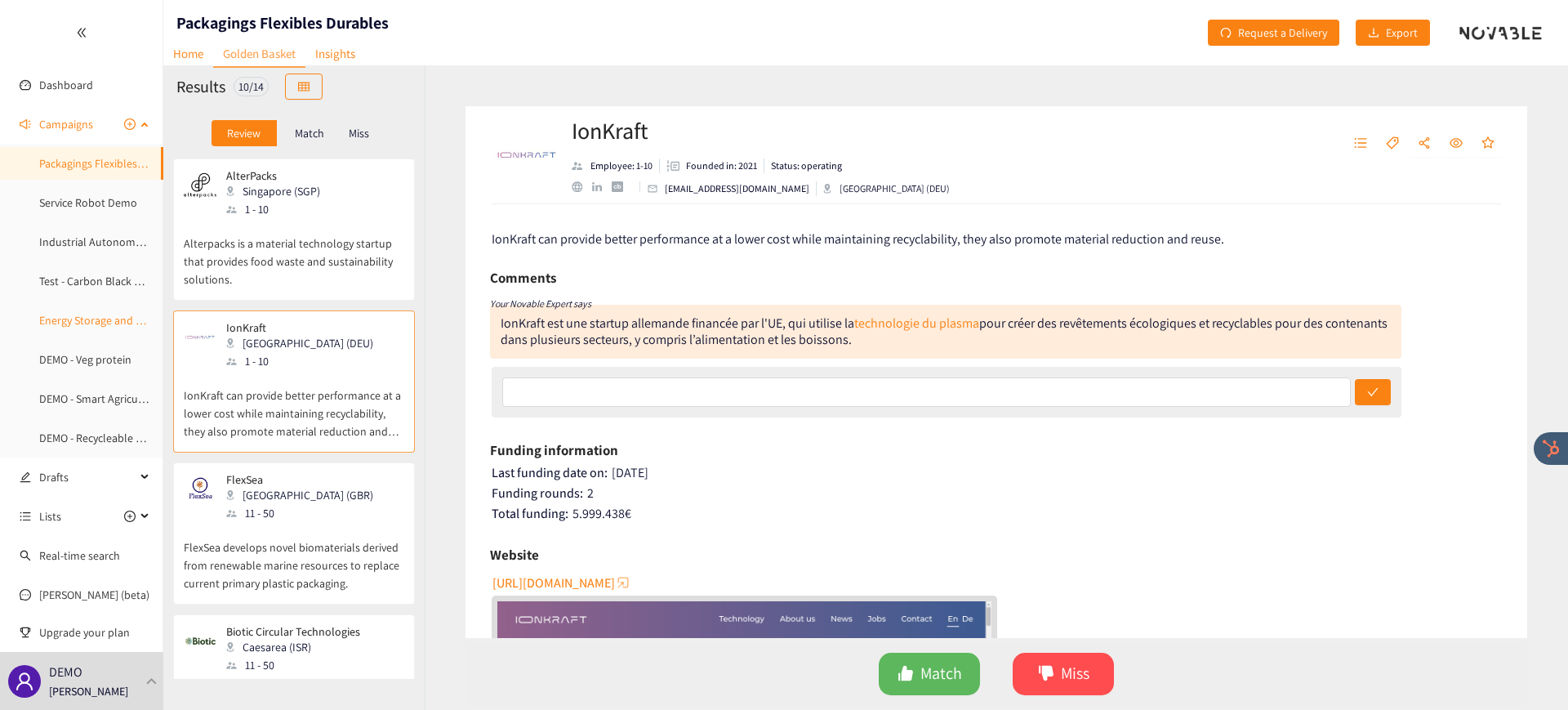 click on "Energy Storage and Flexibility" at bounding box center [110, 320] 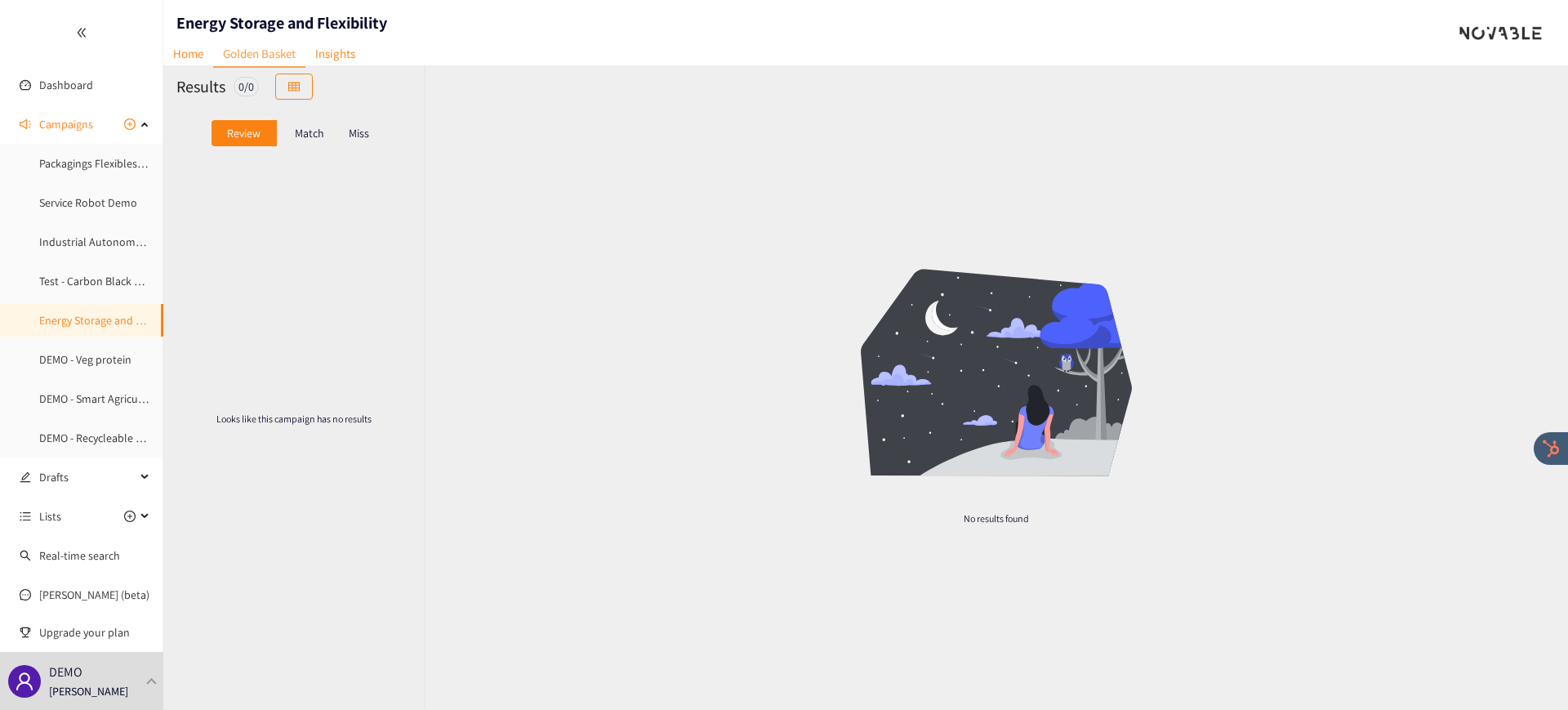 click on "Match" at bounding box center [310, 133] 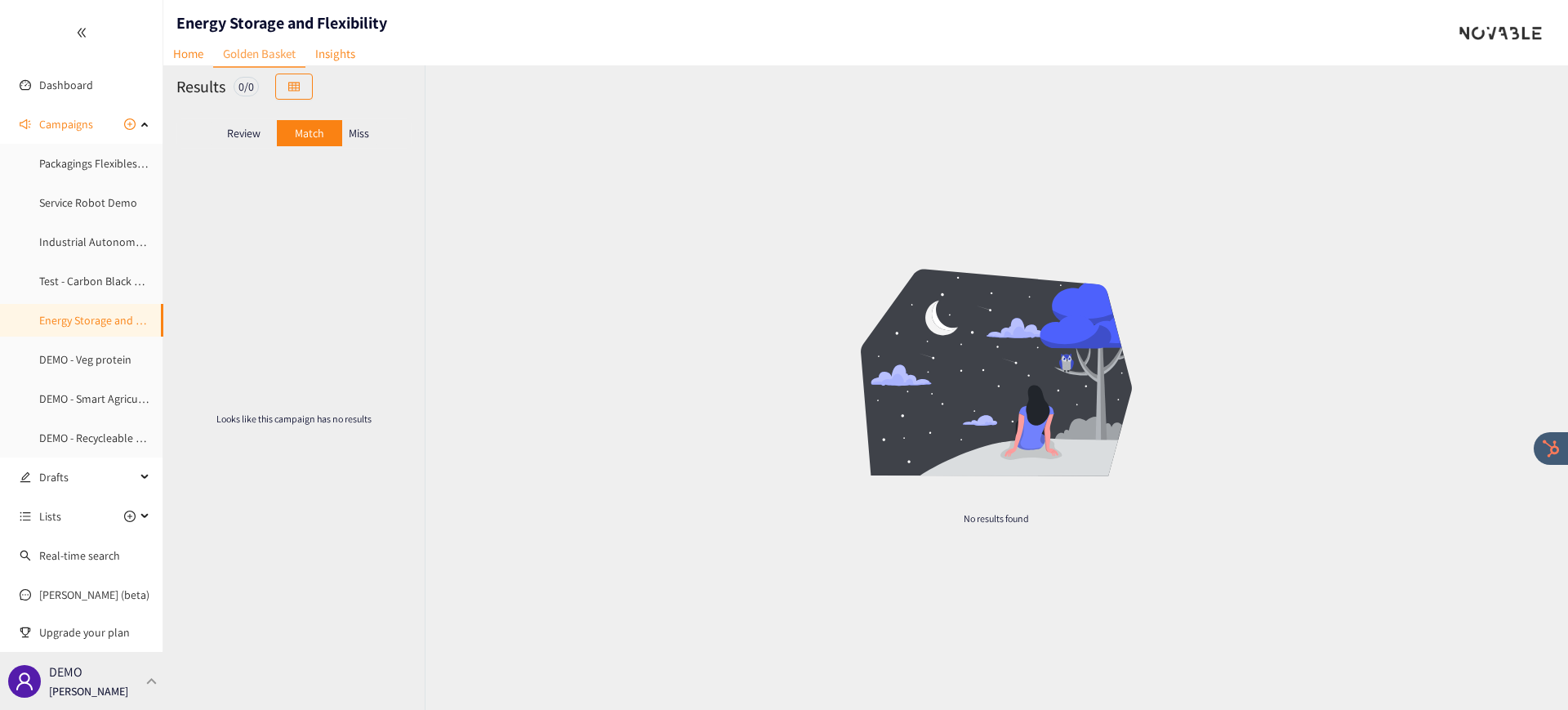 click on "DEMO [PERSON_NAME]" at bounding box center [82, 681] 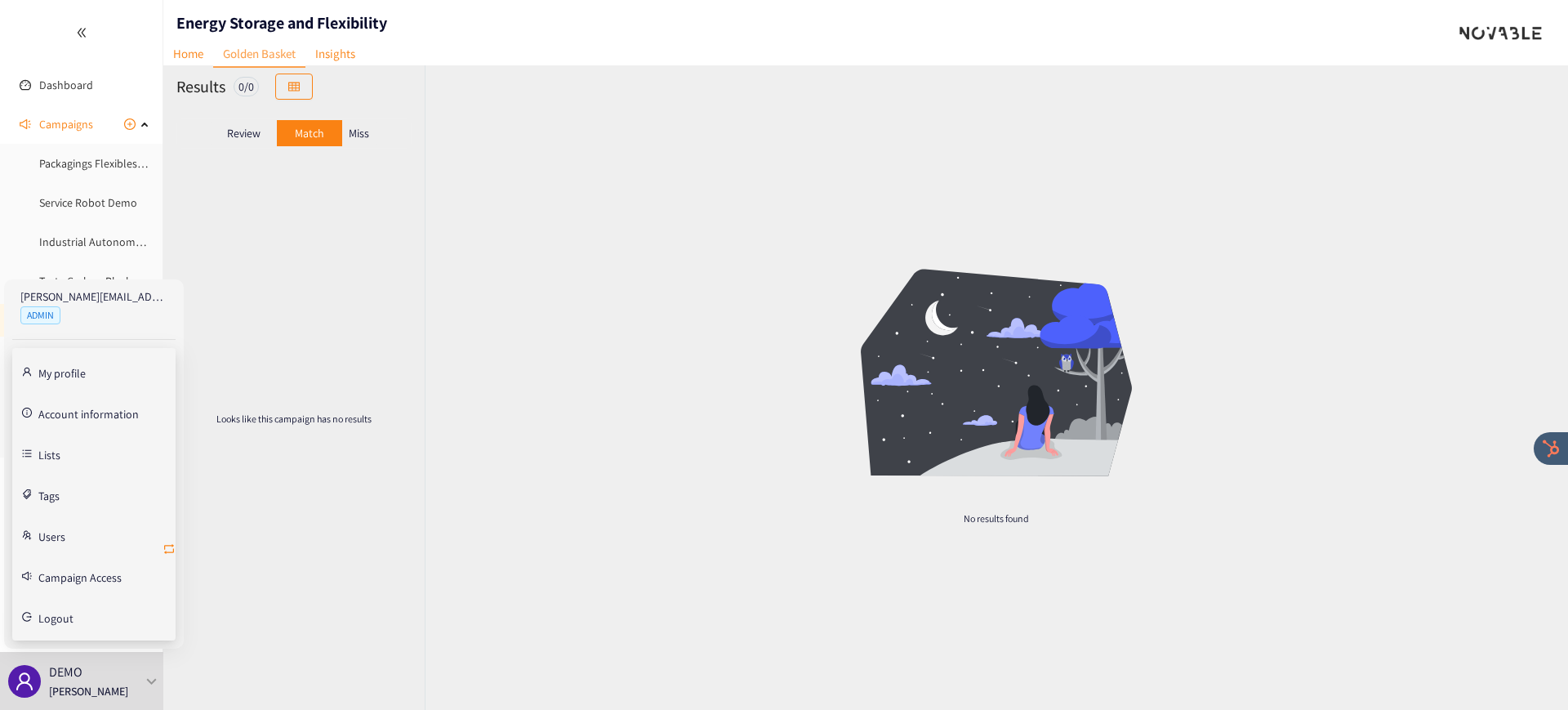 click 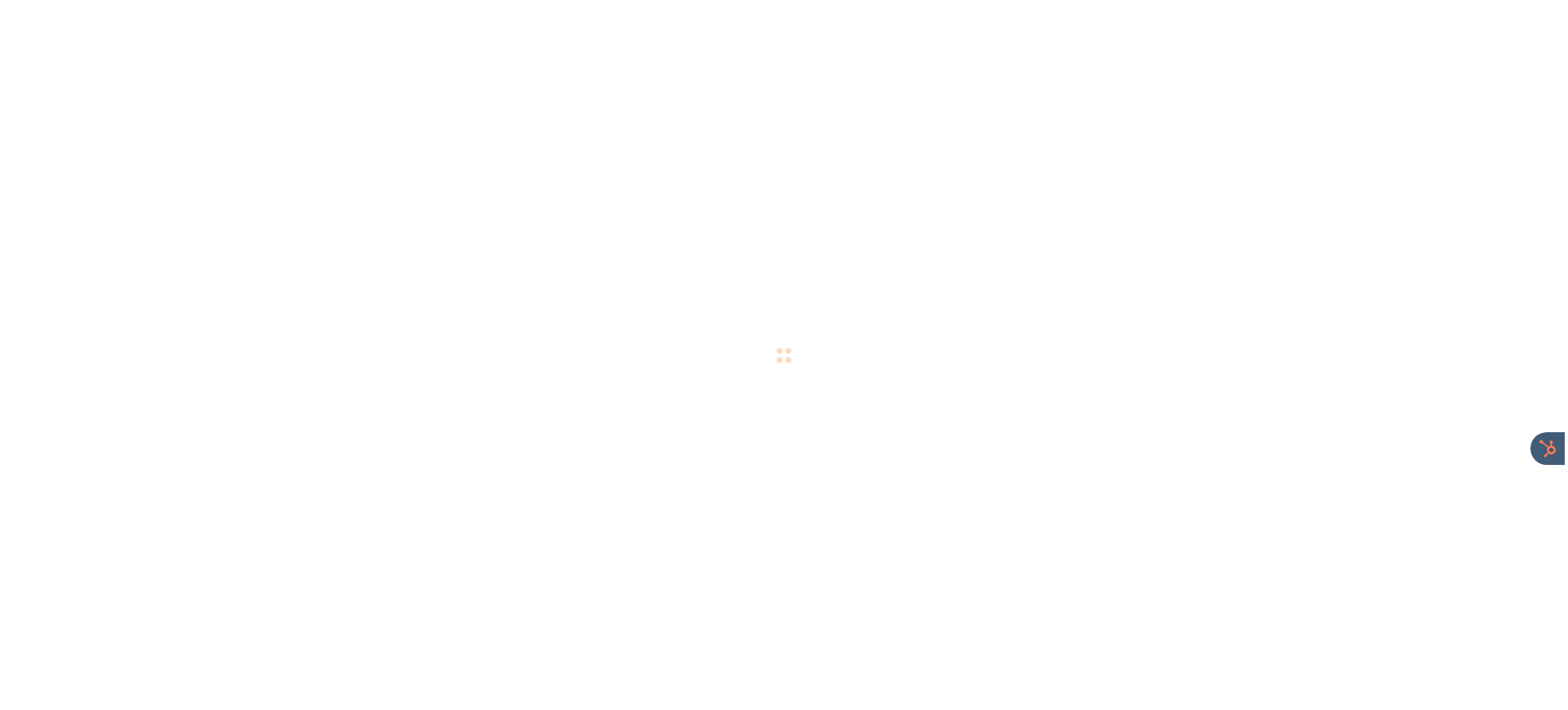 scroll, scrollTop: 0, scrollLeft: 0, axis: both 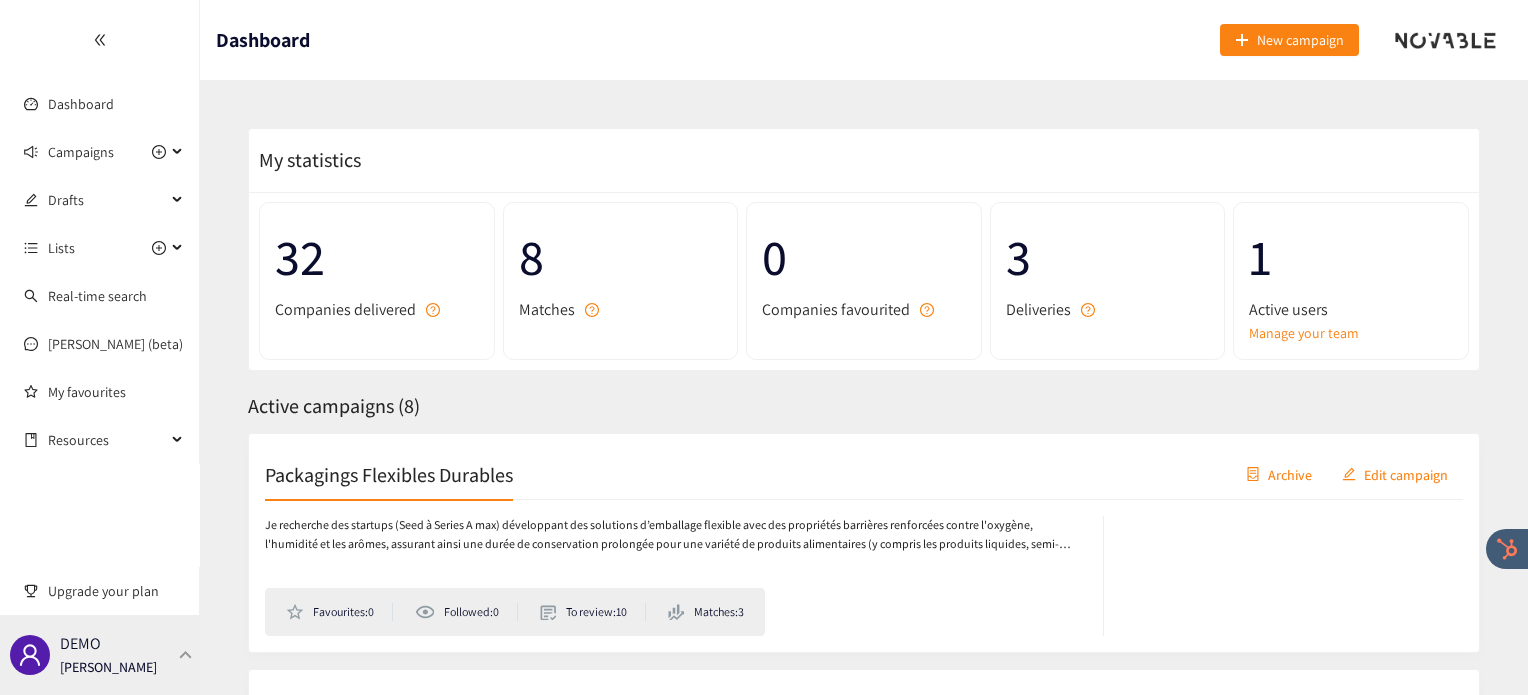 click on "DEMO [PERSON_NAME]" at bounding box center (100, 655) 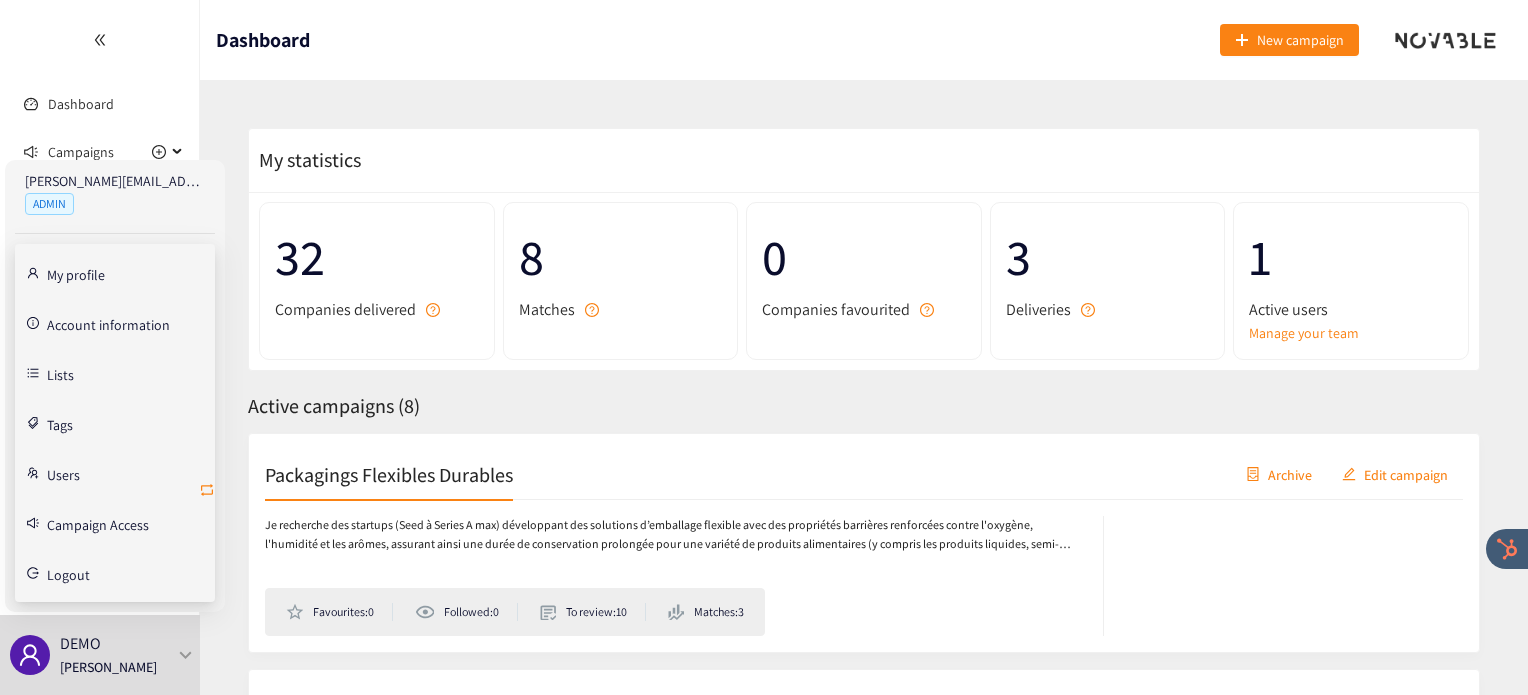 click 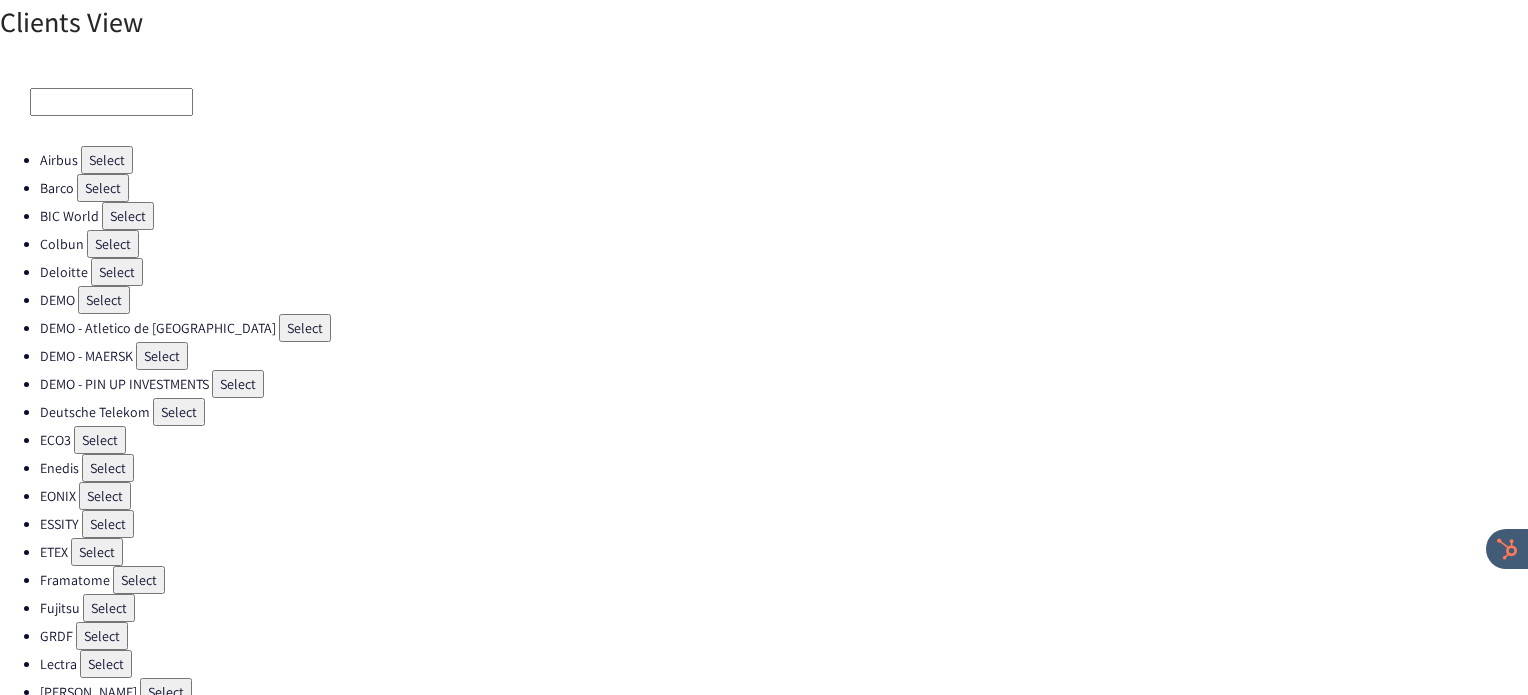 drag, startPoint x: 208, startPoint y: 484, endPoint x: 116, endPoint y: 244, distance: 257.02917 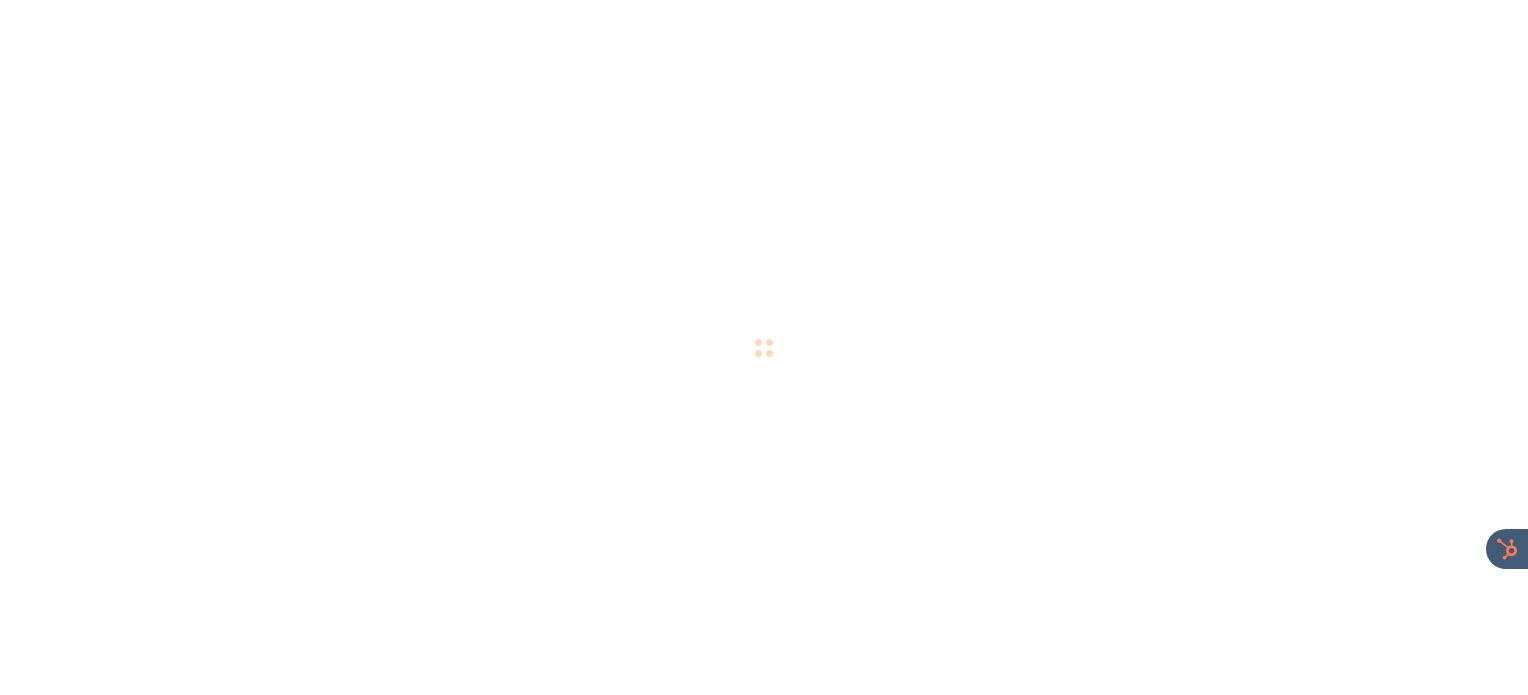scroll, scrollTop: 0, scrollLeft: 0, axis: both 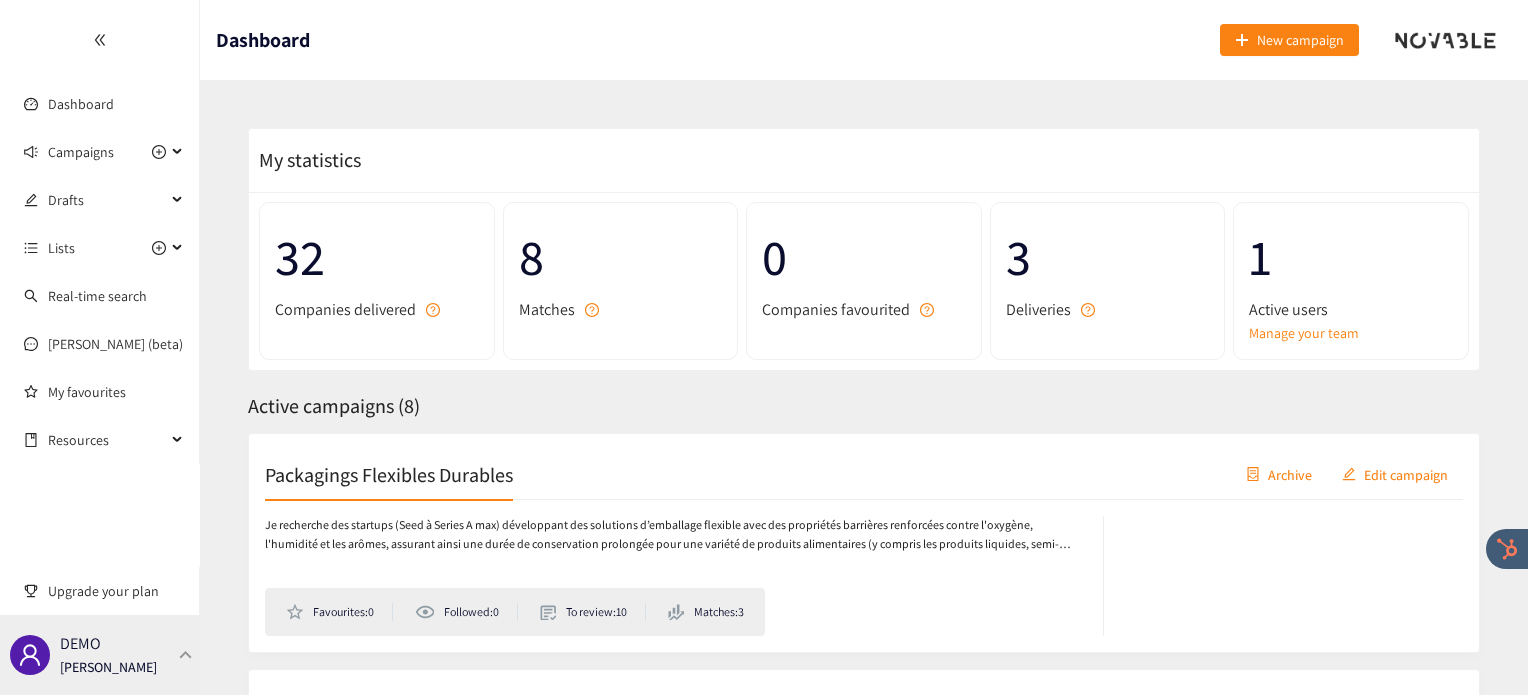 click on "DEMO [PERSON_NAME]" at bounding box center (100, 655) 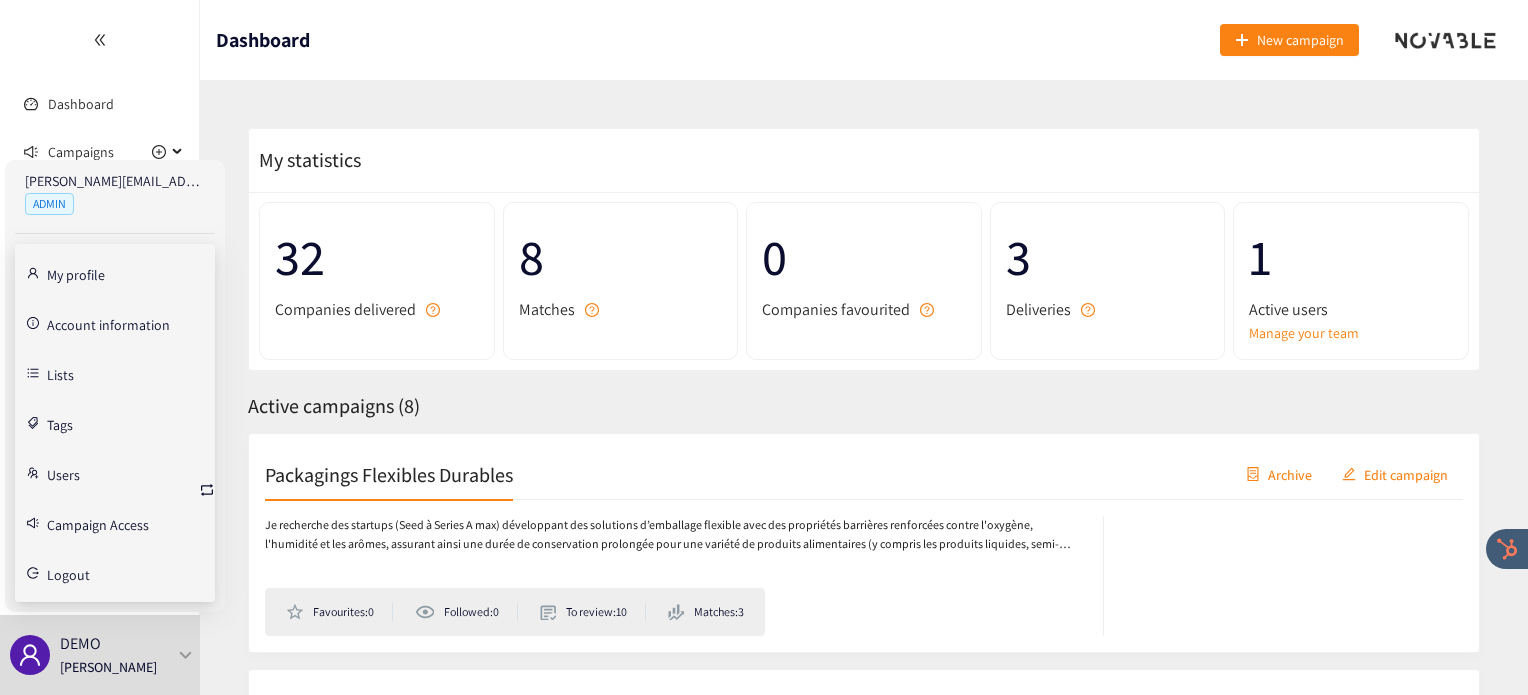 click on "irene@novable.com ADMIN    My profile    Account information Lists Tags Users Campaign Access Logout" at bounding box center [115, 386] 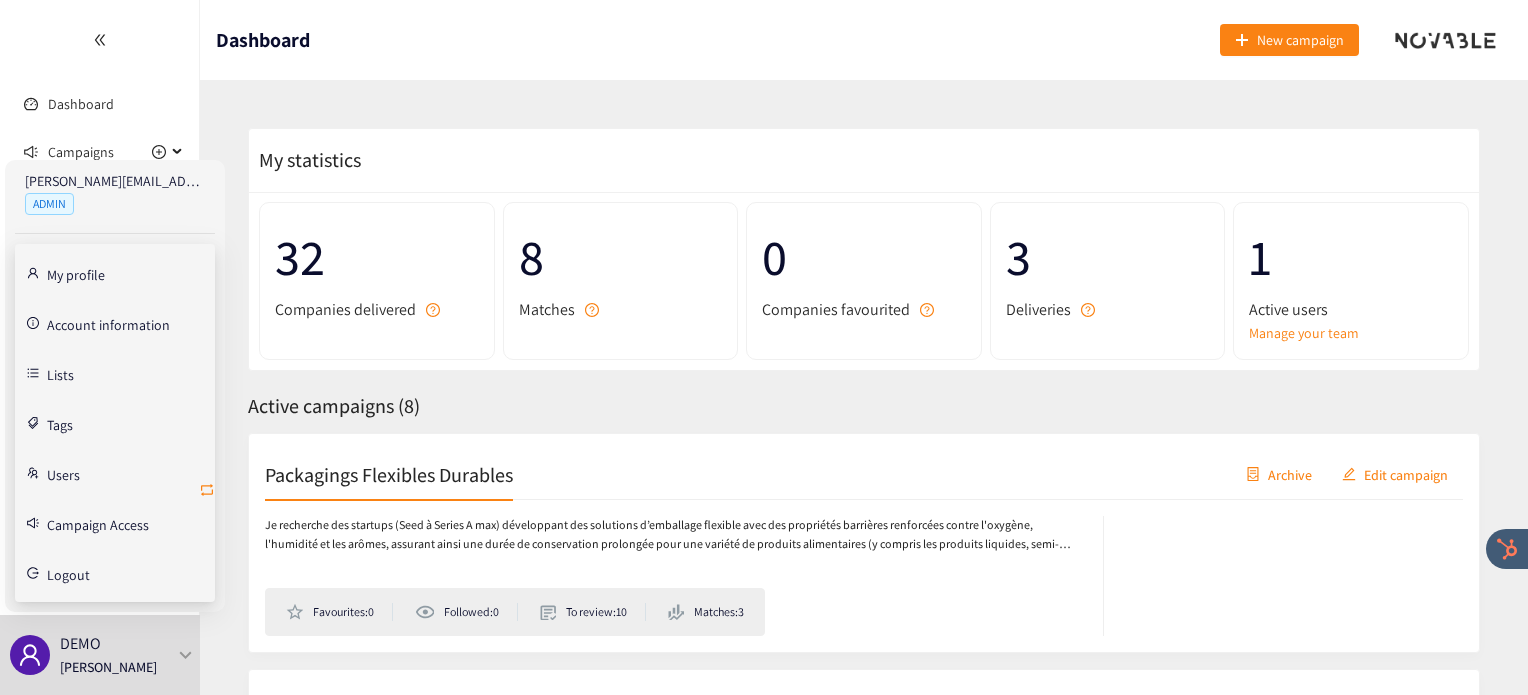 click 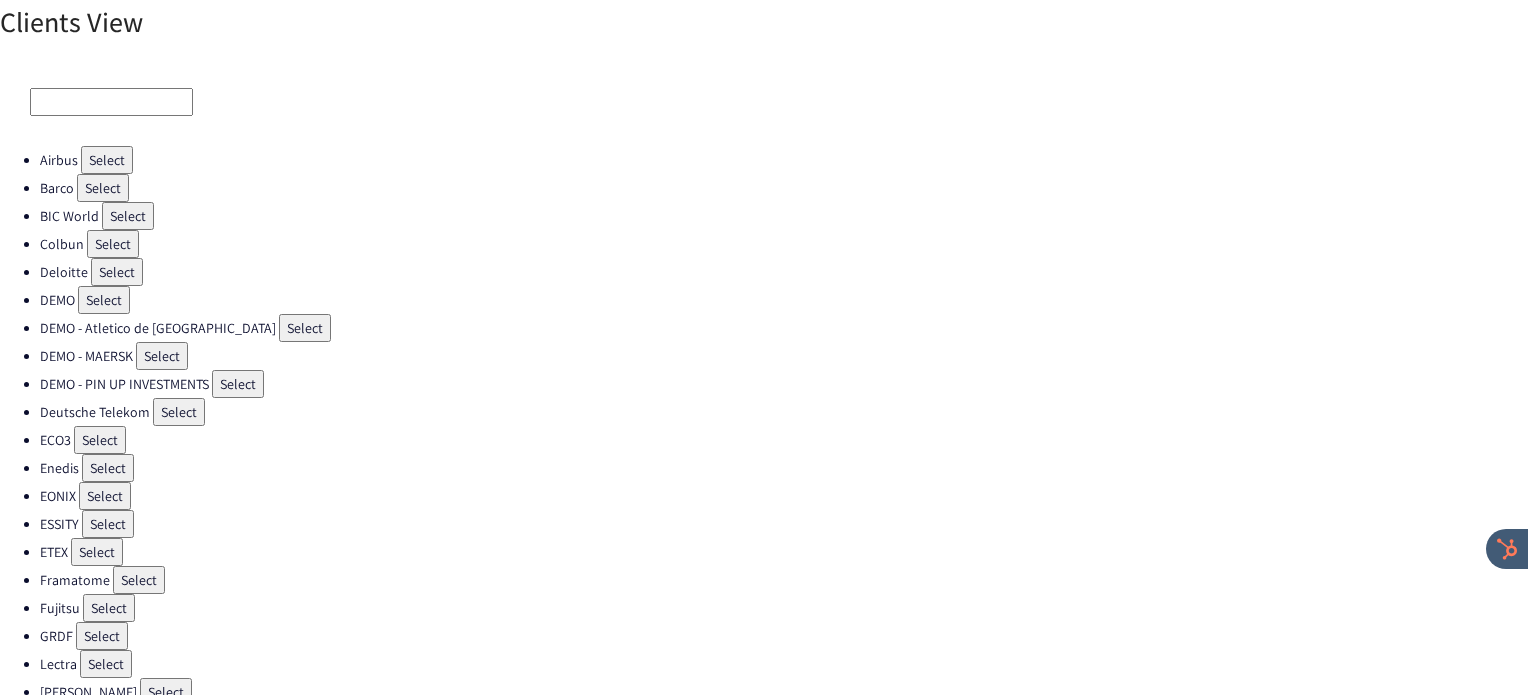 click on "Select" at bounding box center [107, 160] 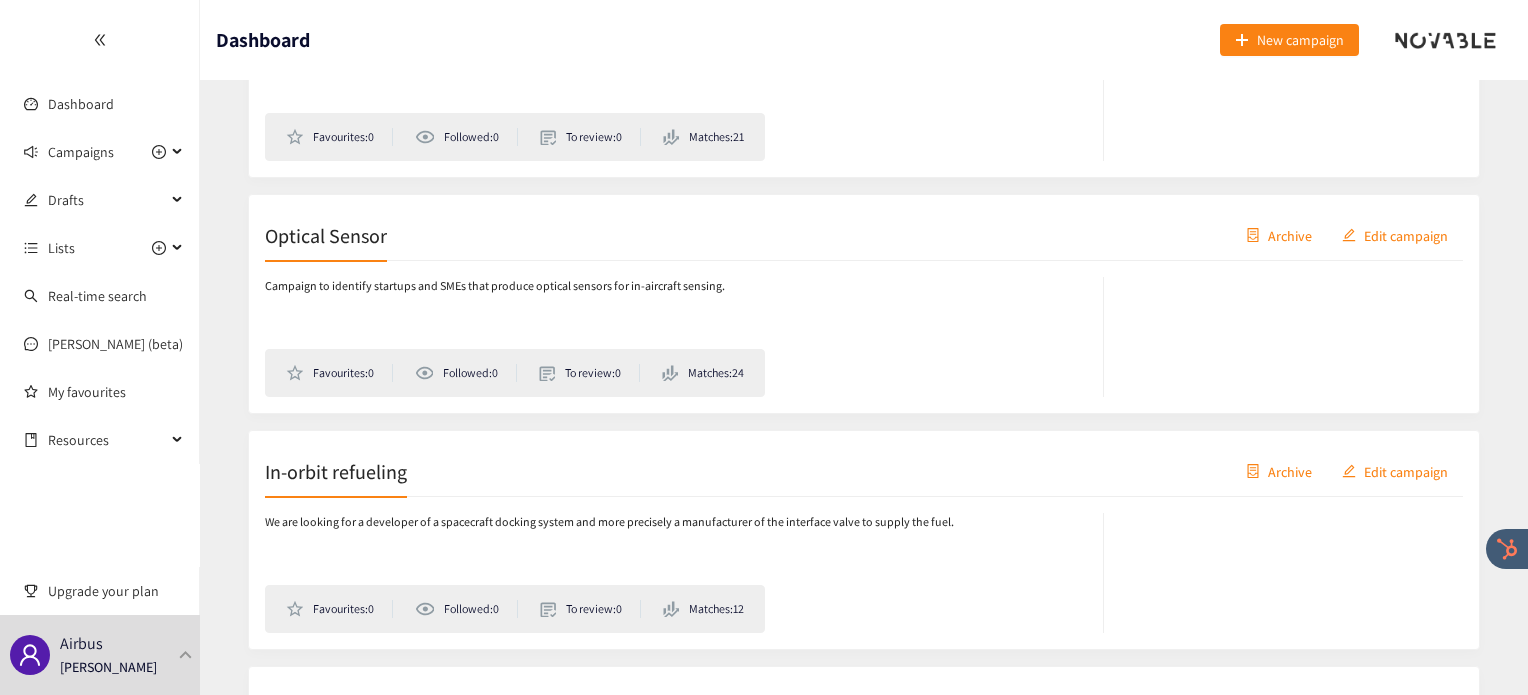 scroll, scrollTop: 1420, scrollLeft: 0, axis: vertical 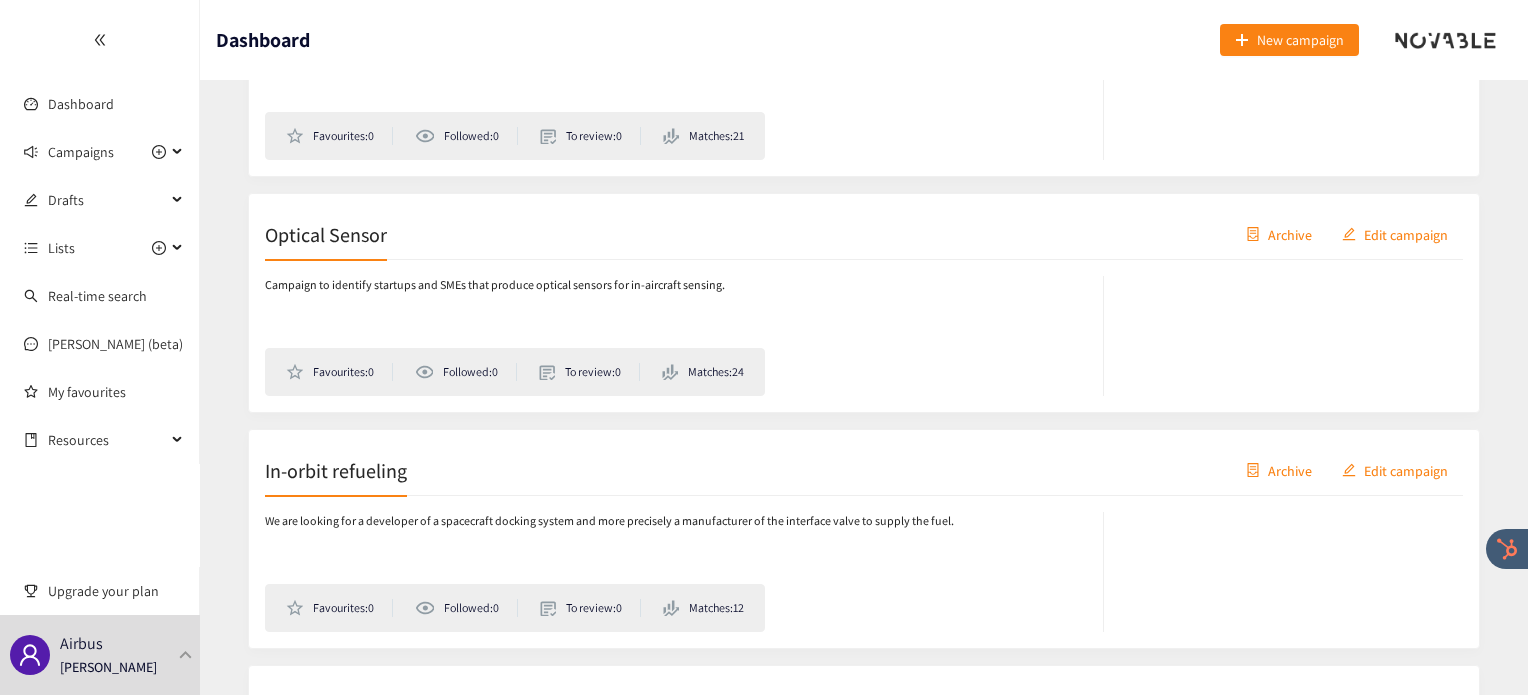 click on "In-orbit refueling" at bounding box center [336, 470] 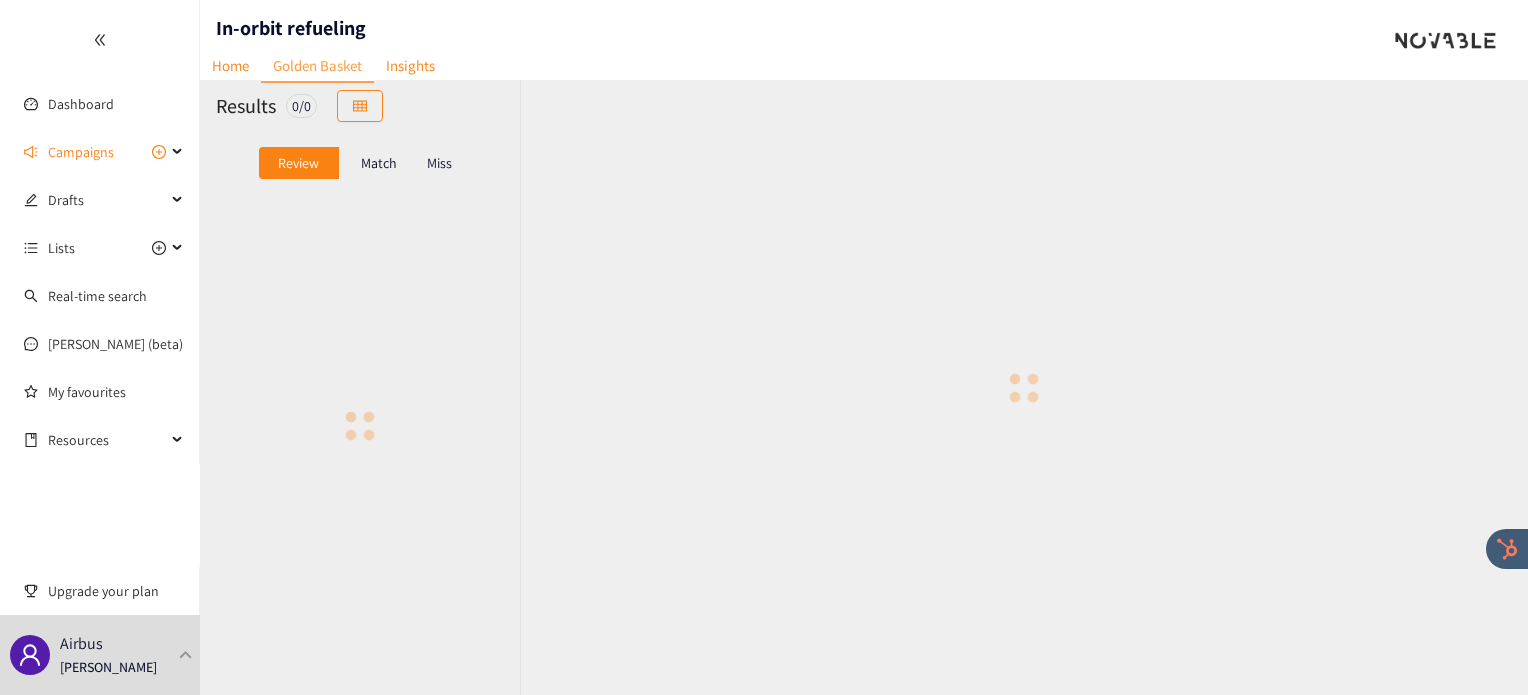 scroll, scrollTop: 0, scrollLeft: 0, axis: both 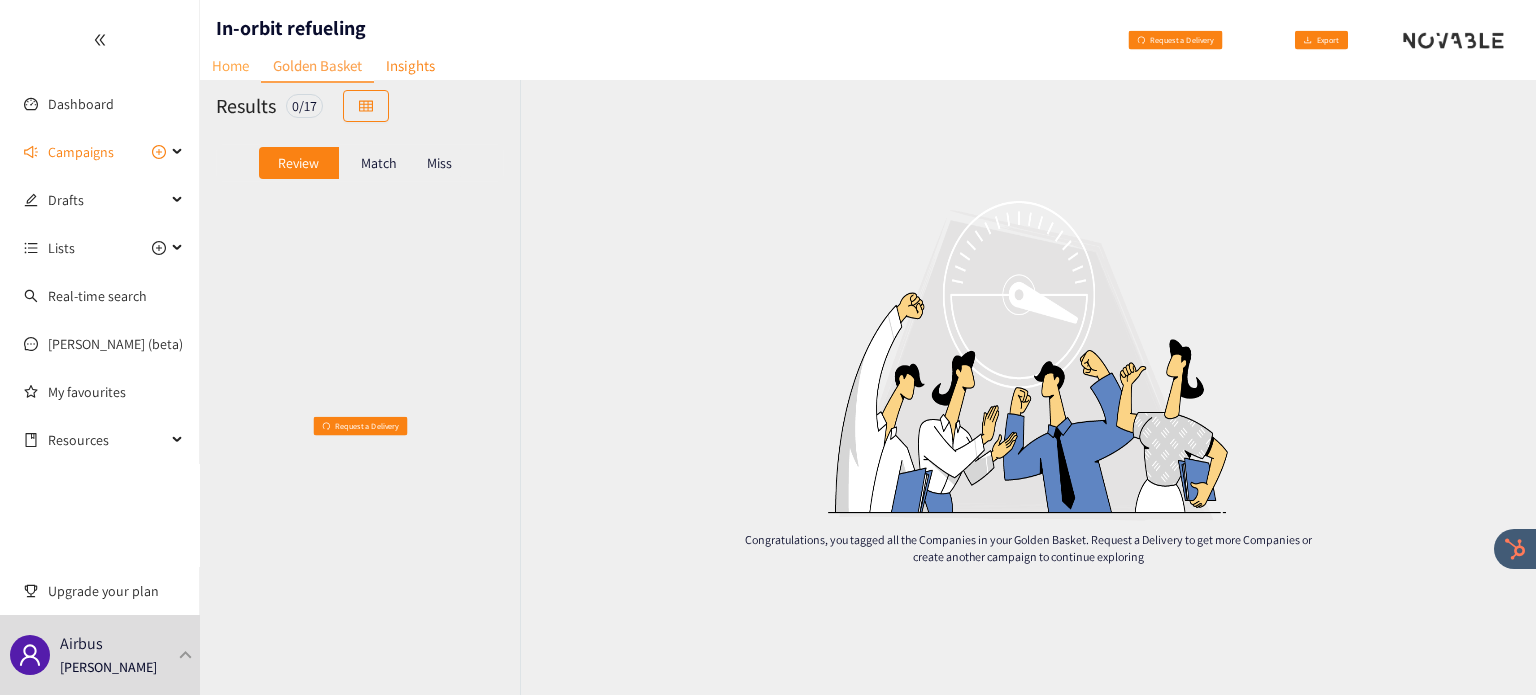 click on "Home" at bounding box center (230, 65) 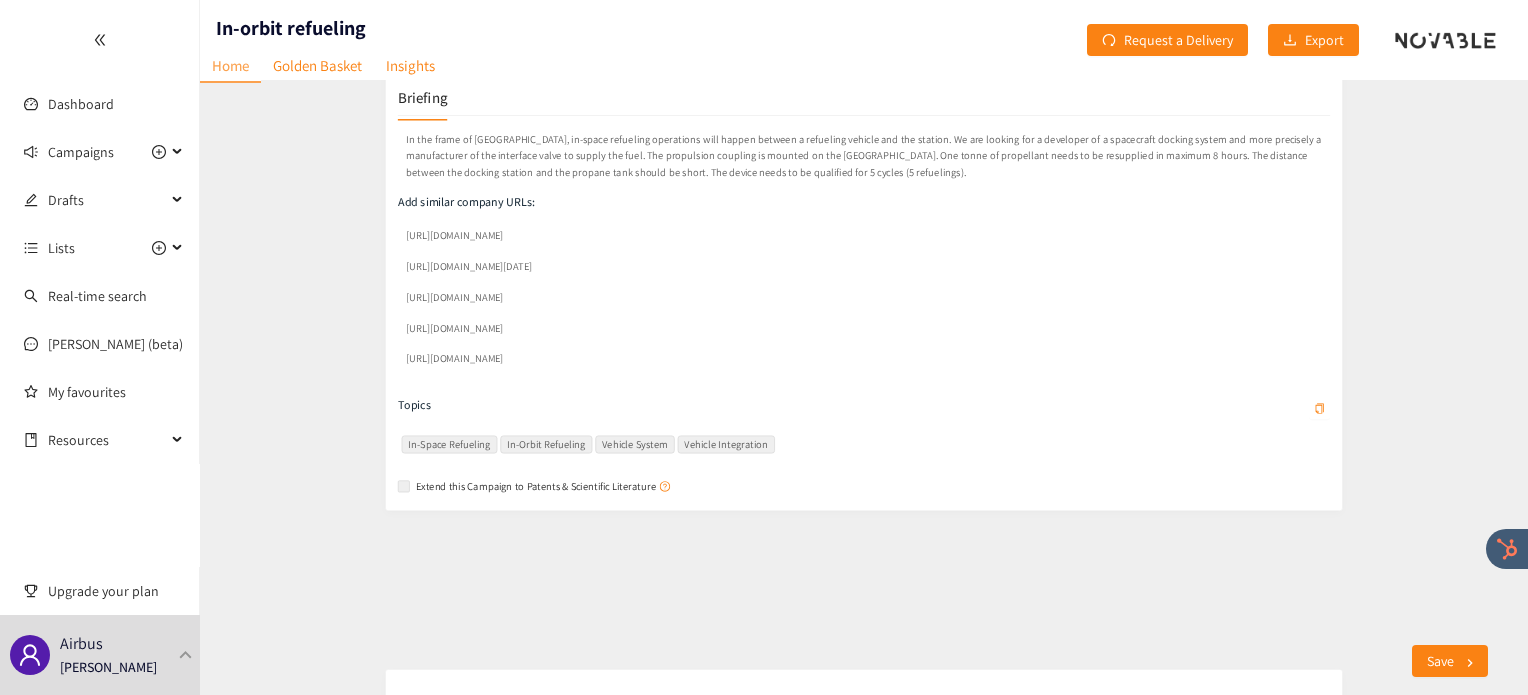 scroll, scrollTop: 0, scrollLeft: 0, axis: both 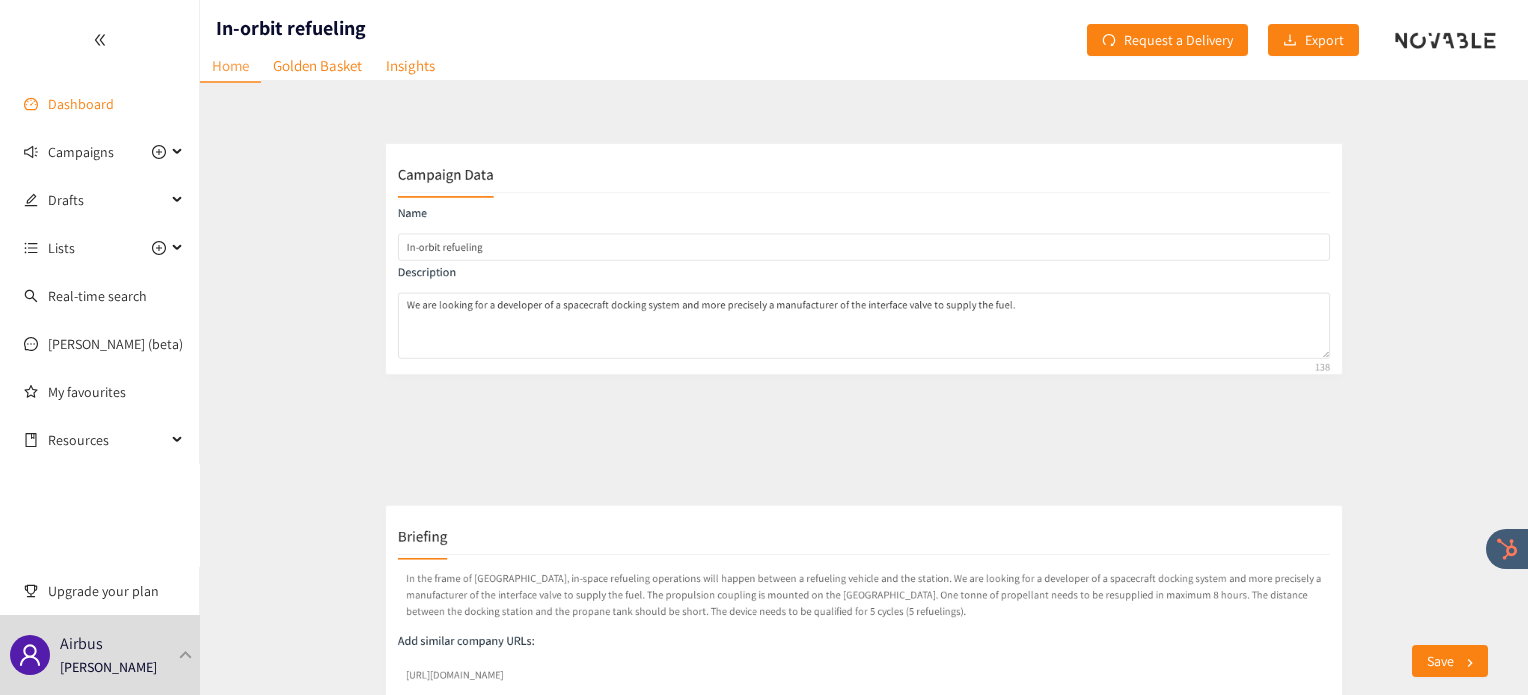 click on "Dashboard" at bounding box center [81, 104] 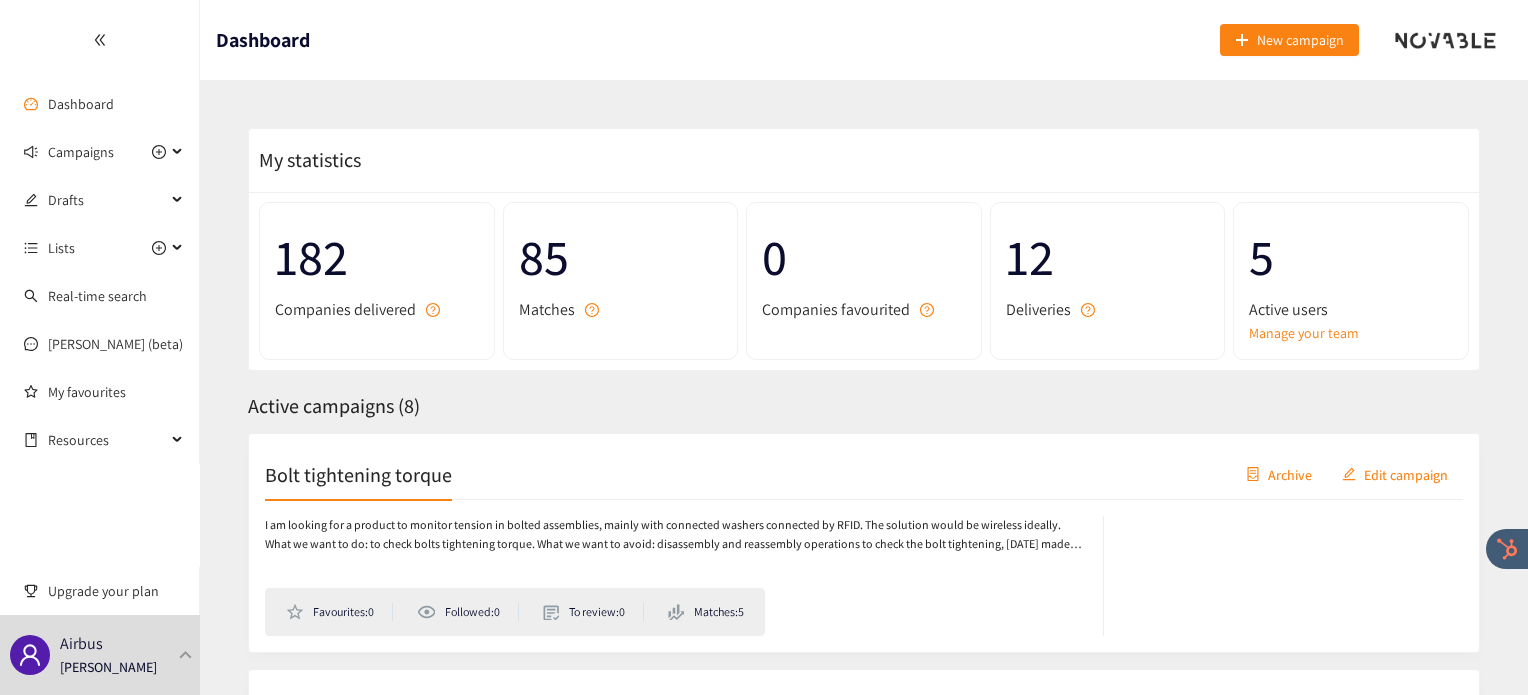 scroll, scrollTop: 60, scrollLeft: 0, axis: vertical 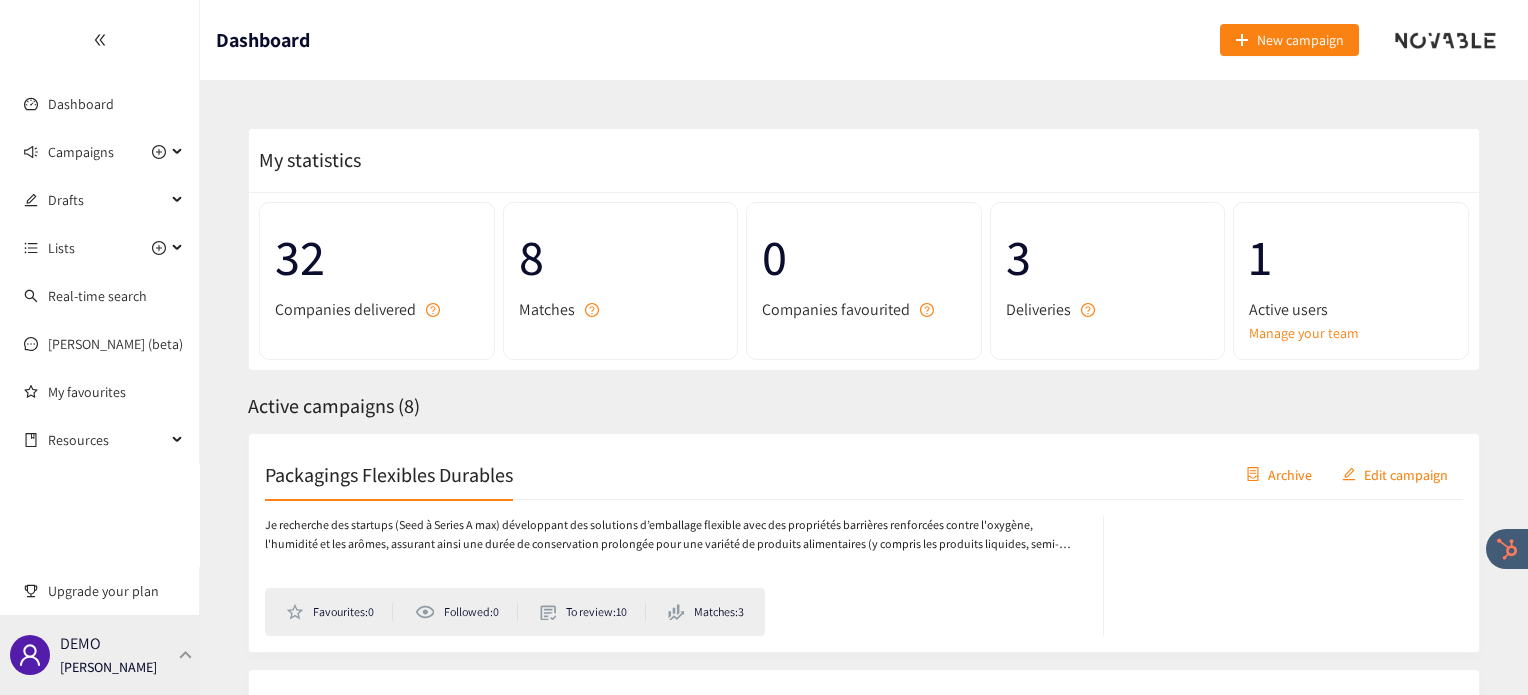 click on "DEMO [PERSON_NAME]" at bounding box center (100, 655) 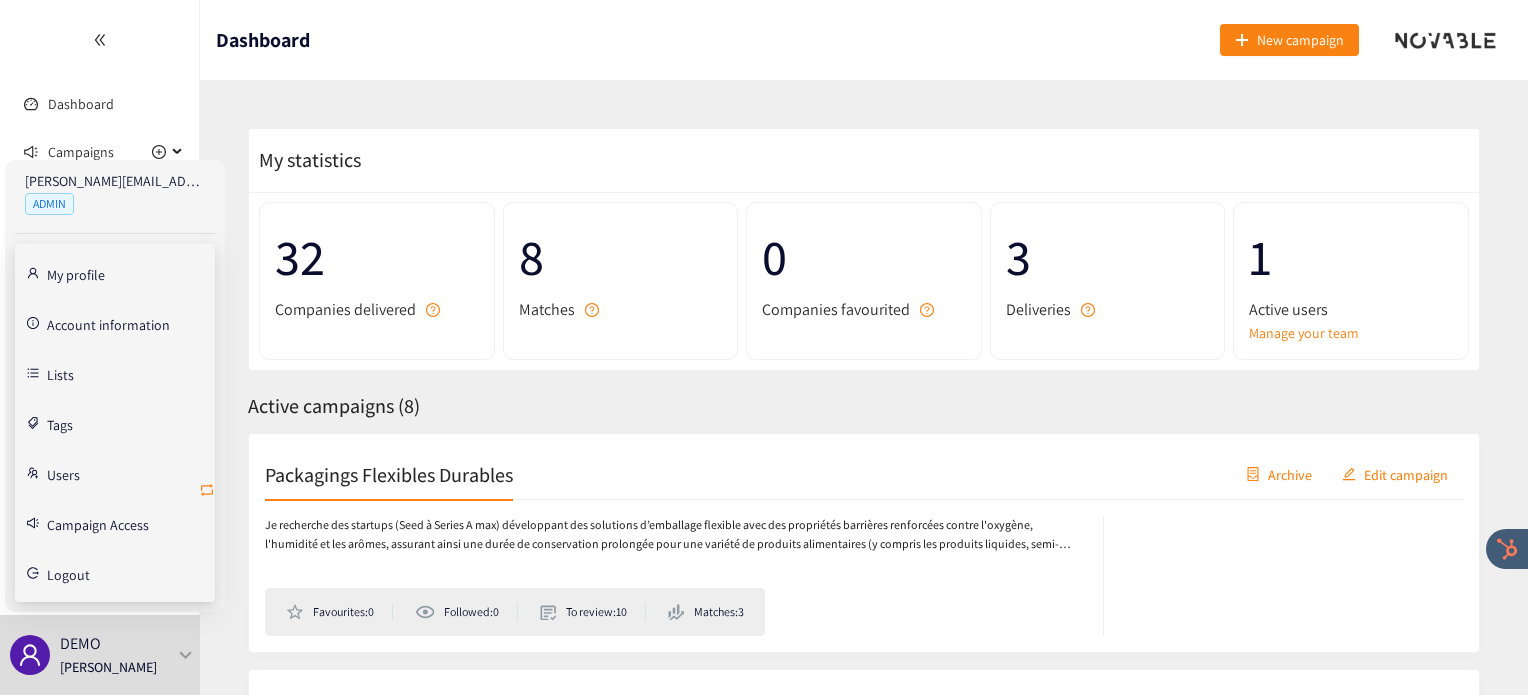 click 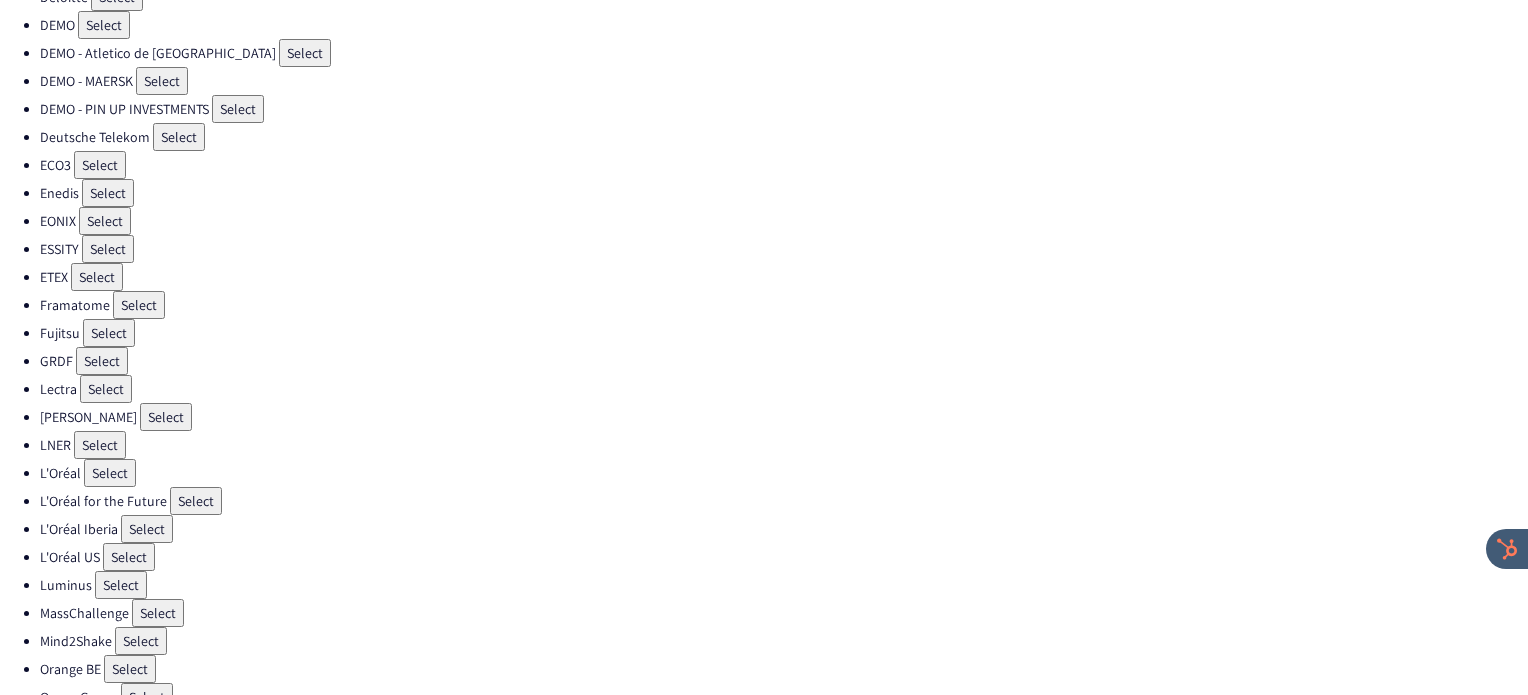 scroll, scrollTop: 276, scrollLeft: 0, axis: vertical 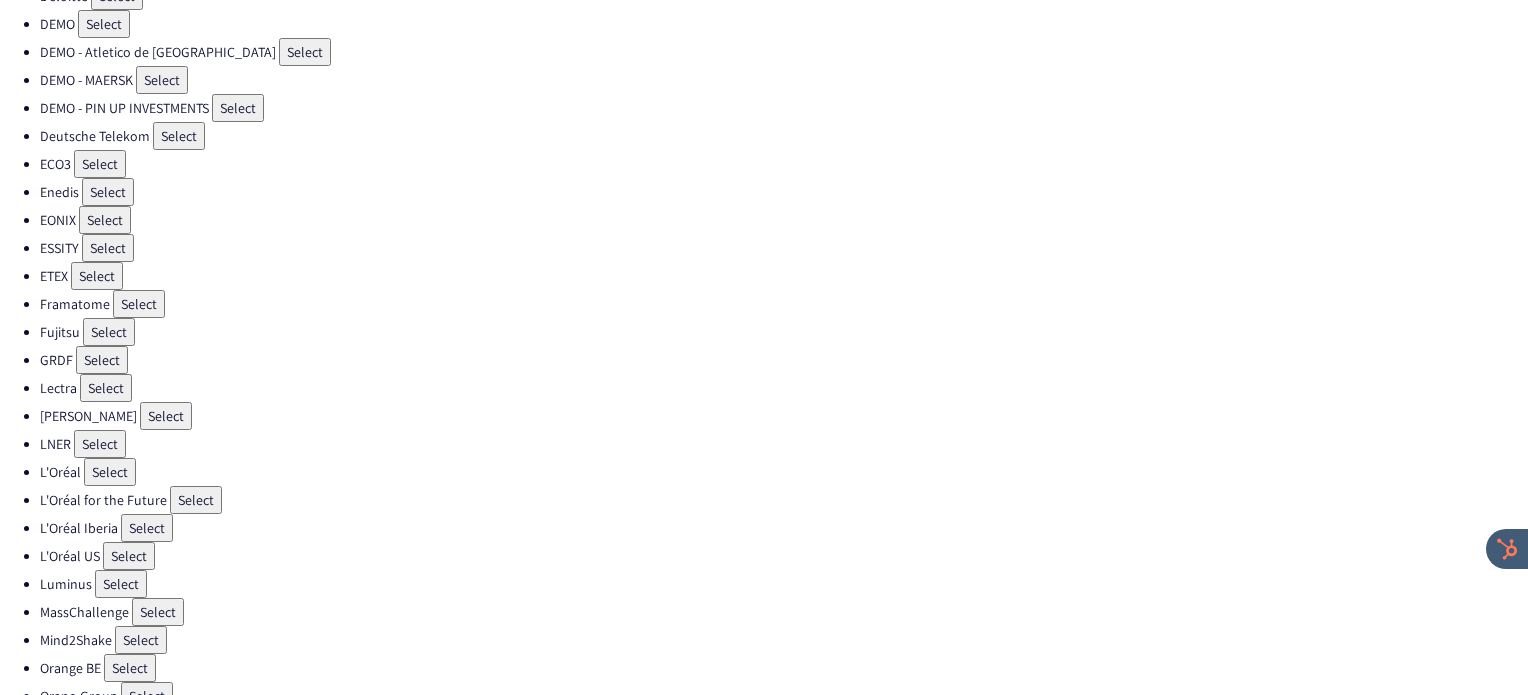 click on "Select" at bounding box center [109, 332] 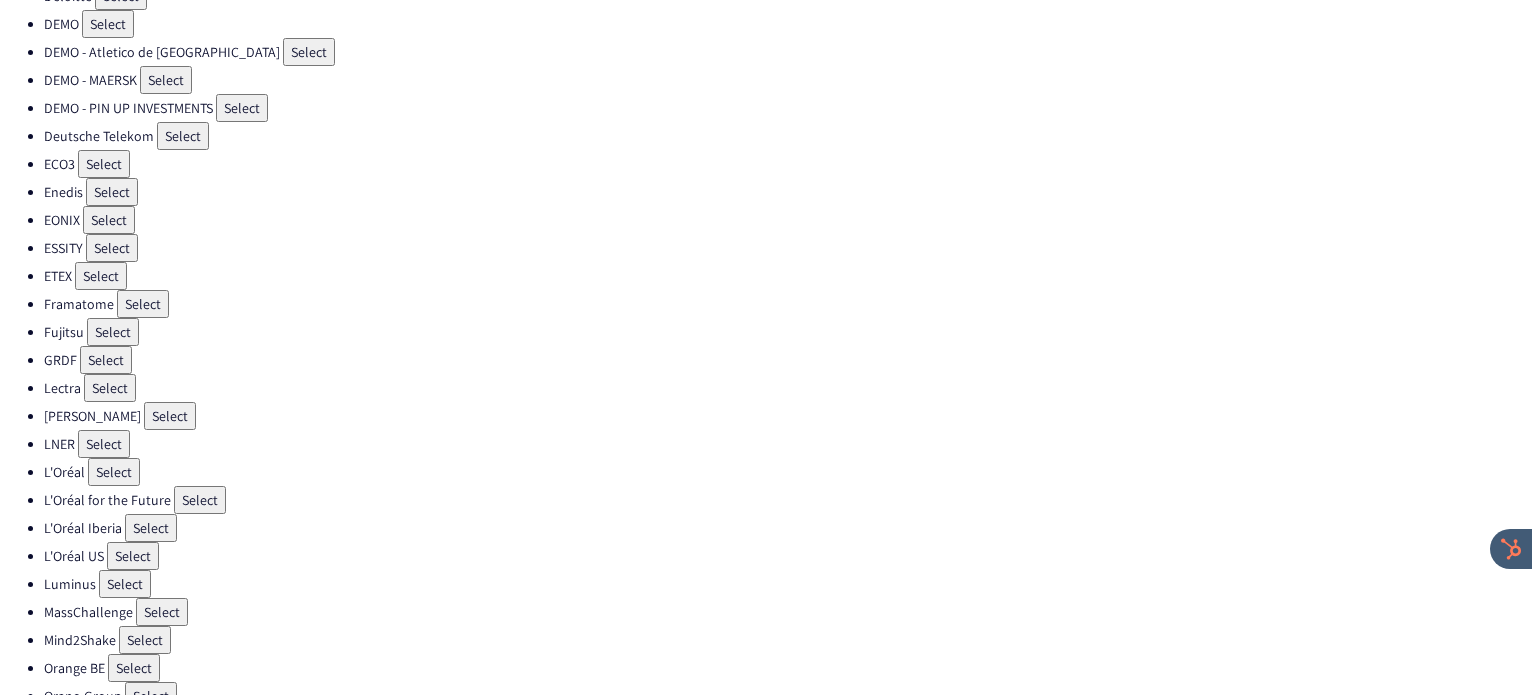 scroll, scrollTop: 0, scrollLeft: 0, axis: both 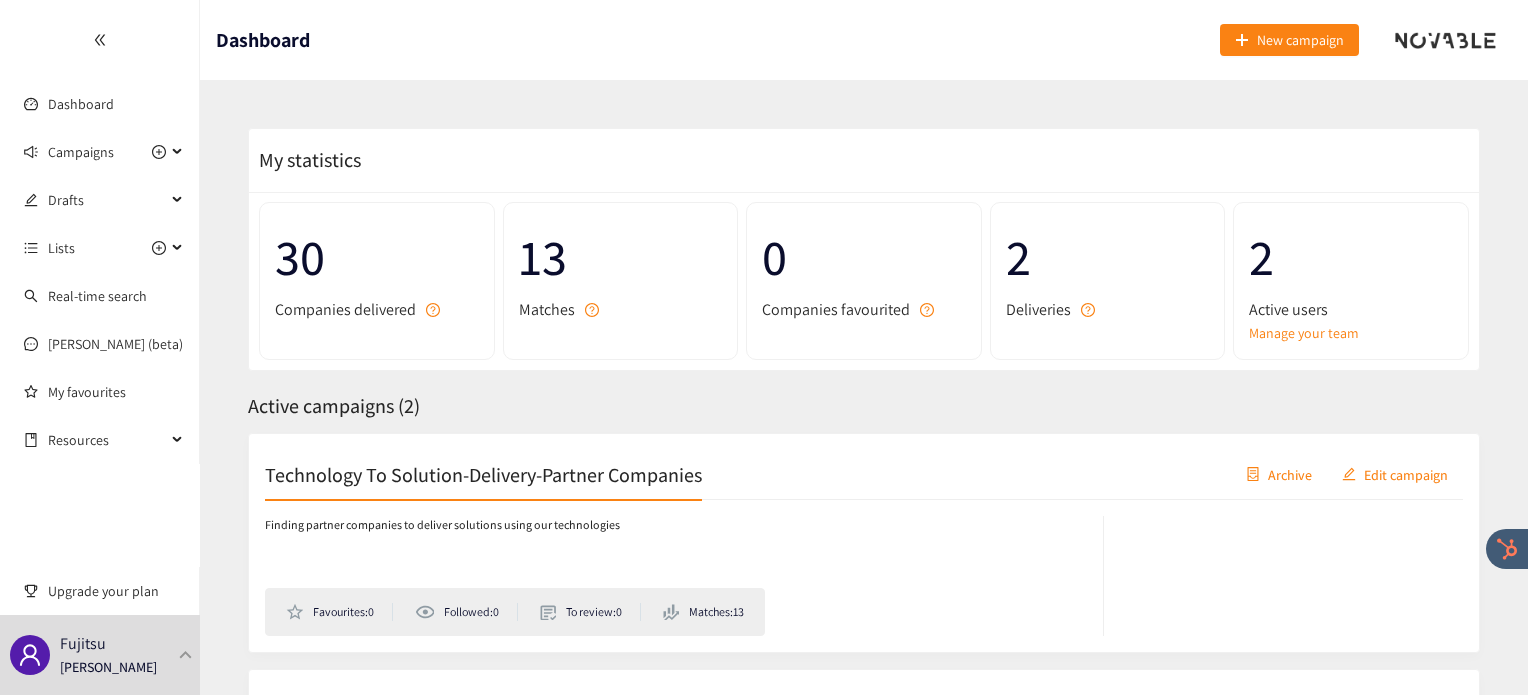 click on "Technology To Solution-Delivery-Partner Companies" at bounding box center (483, 474) 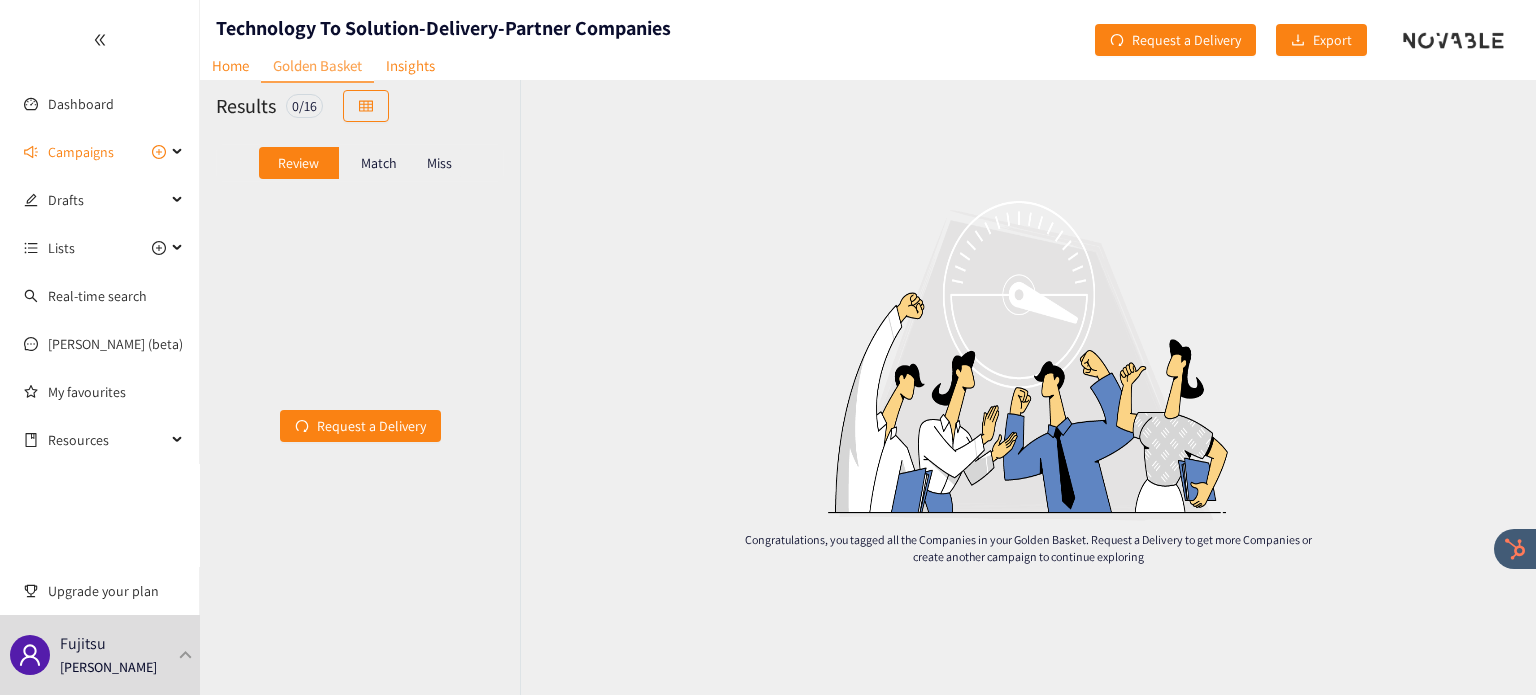 click on "Match" at bounding box center [379, 163] 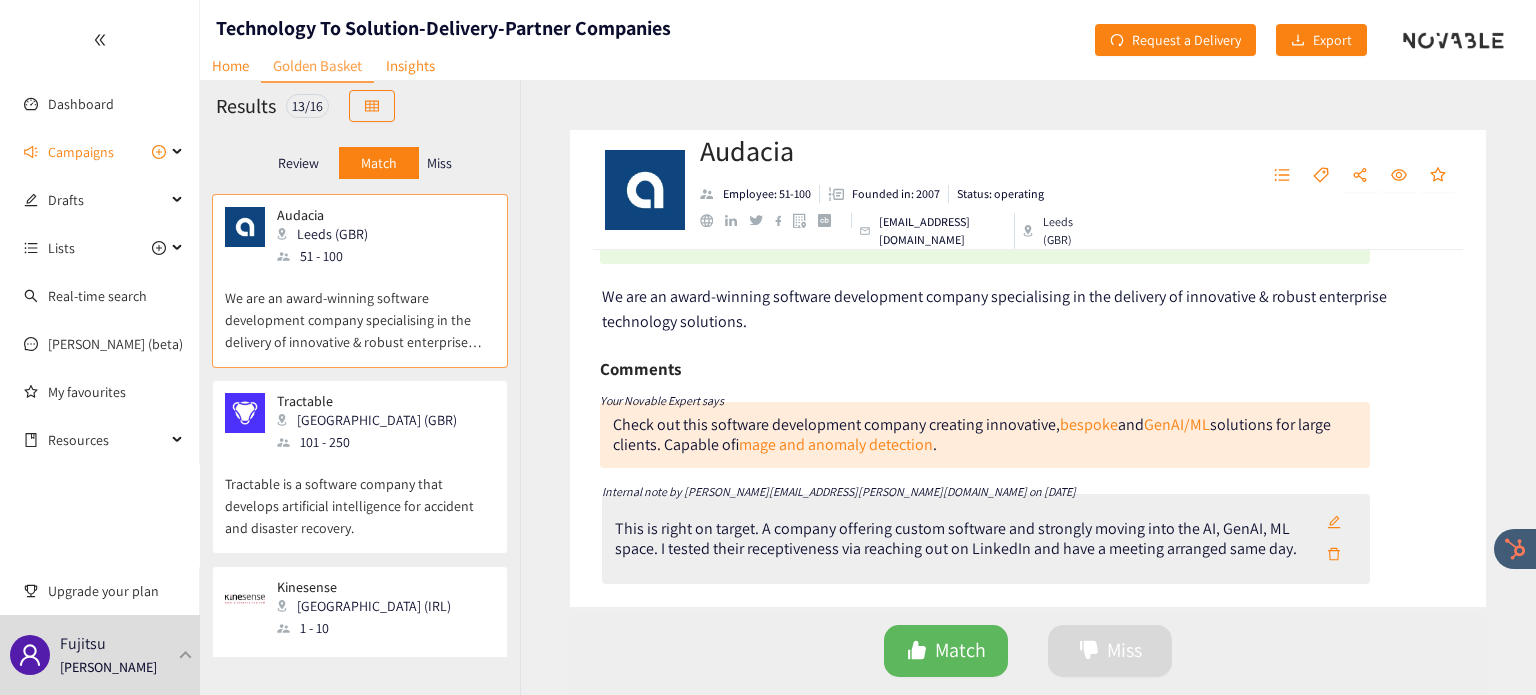 scroll, scrollTop: 0, scrollLeft: 0, axis: both 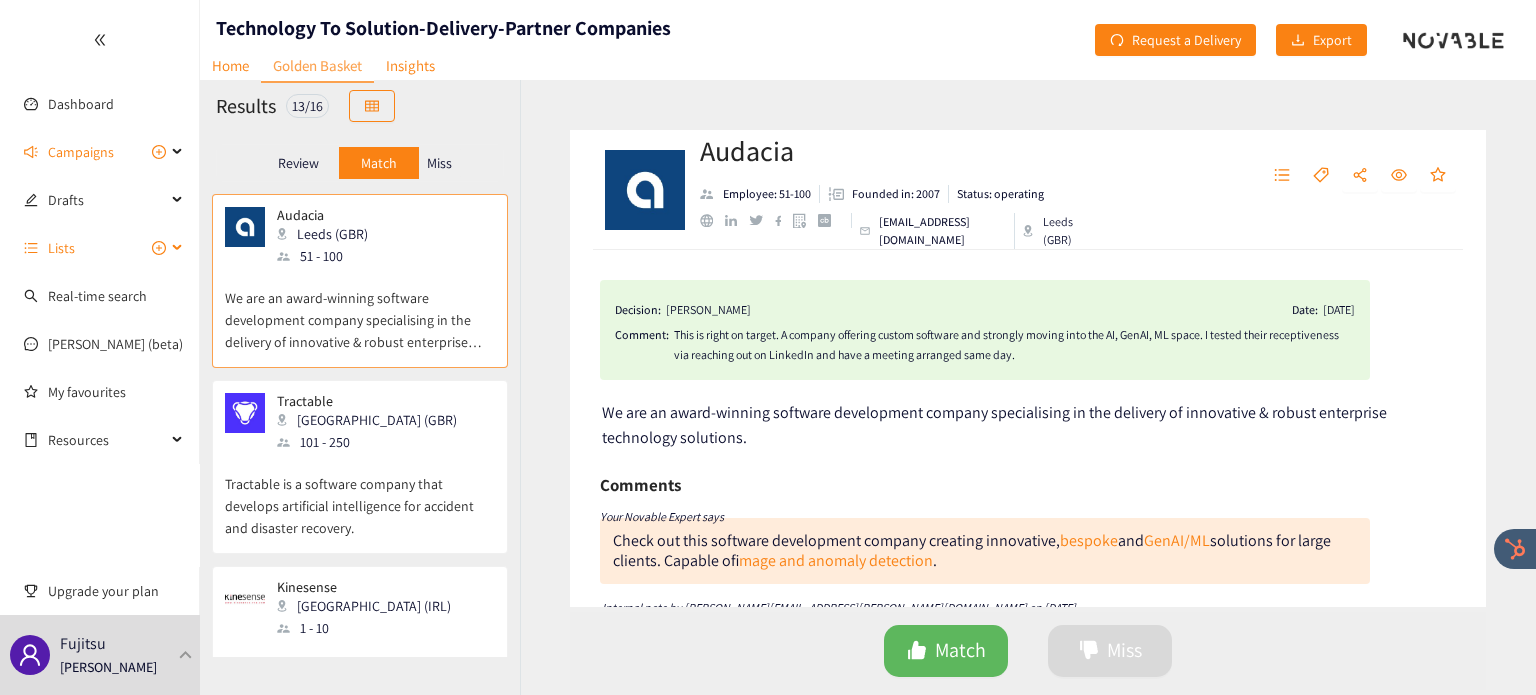 click on "Lists" at bounding box center (100, 248) 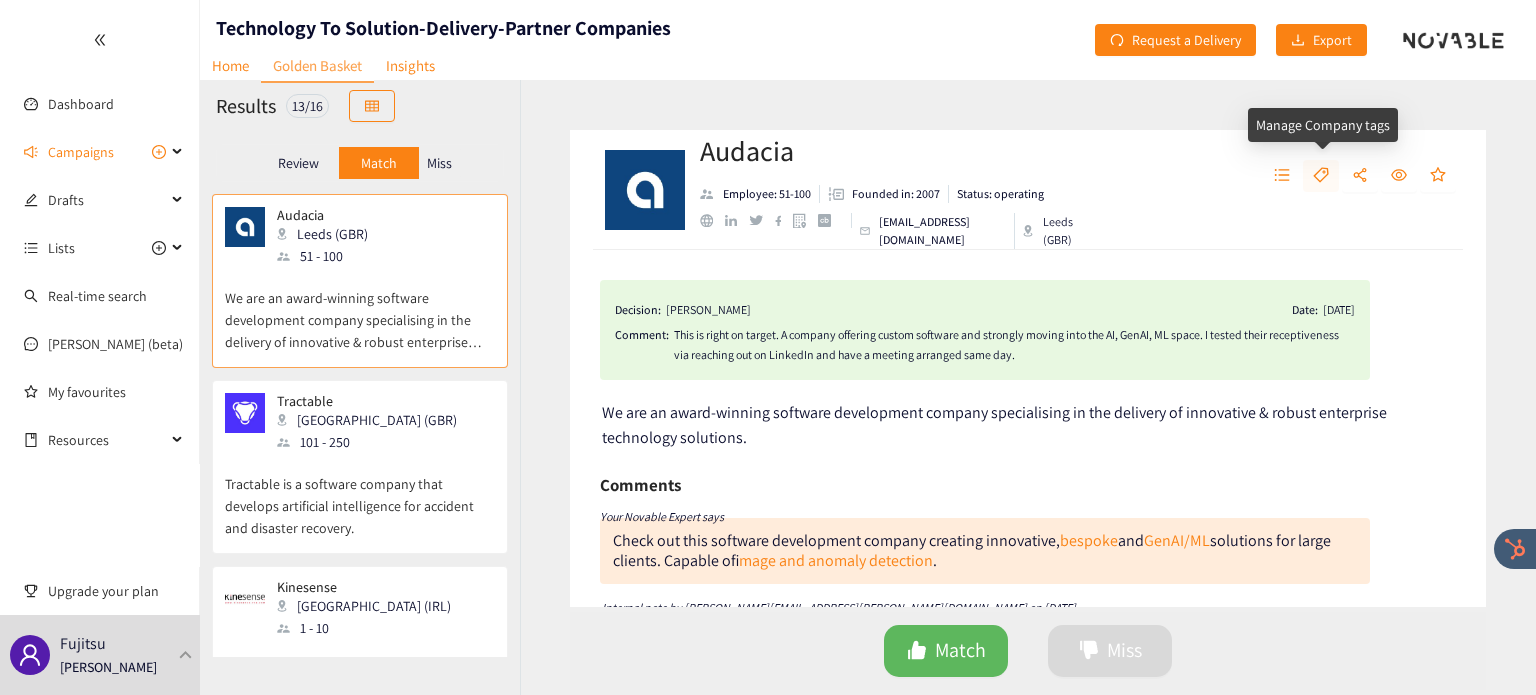 click 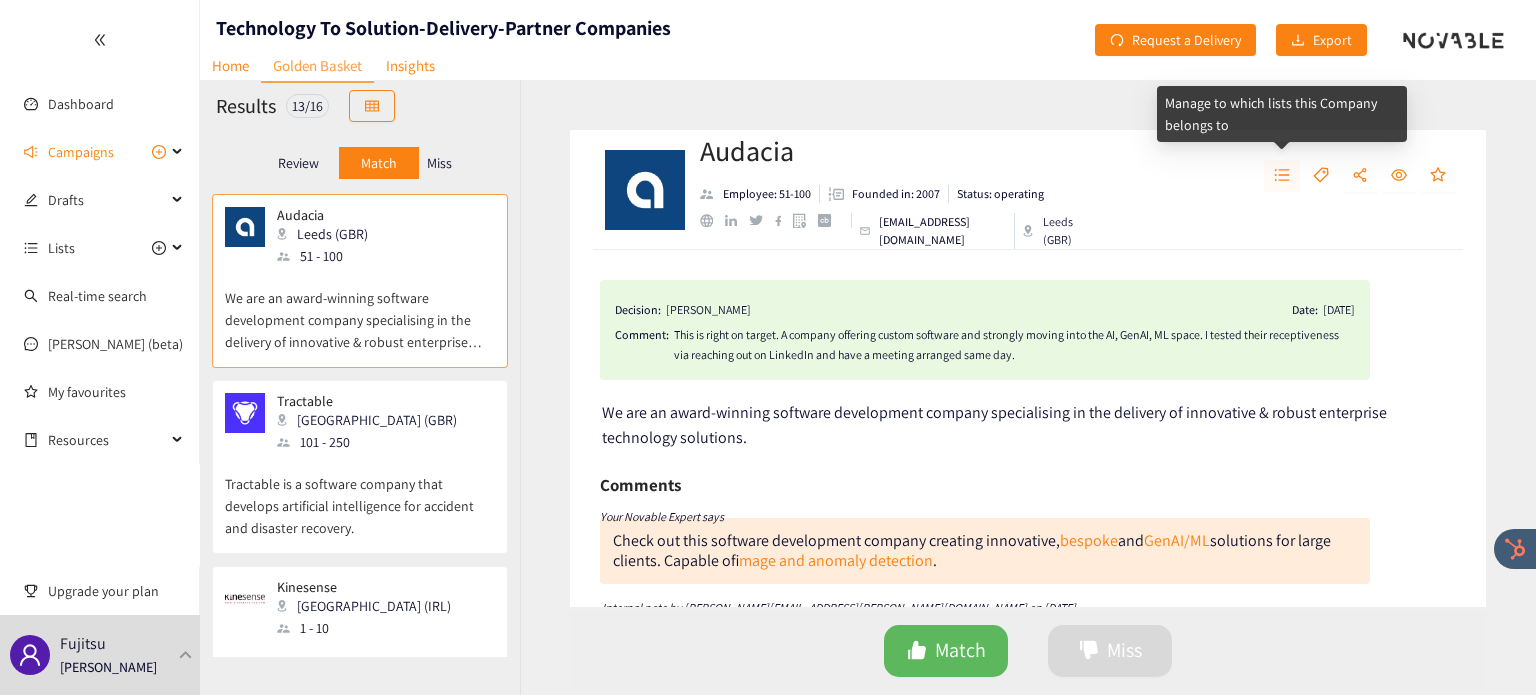 click at bounding box center (1282, 176) 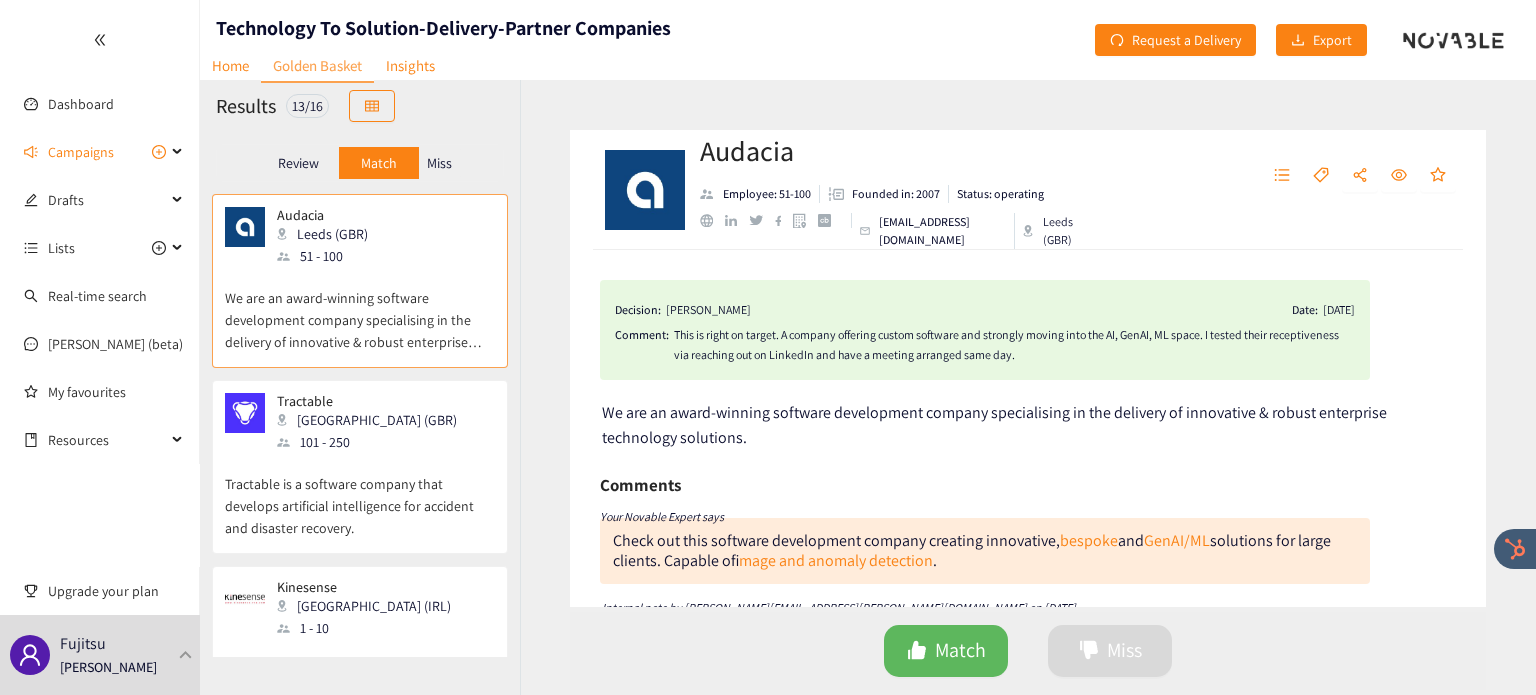 click on "Audacia Employee:   51-100 Founded in:   2007 Status:   operating info@audacia.co.uk   Leeds (GBR)" at bounding box center [1028, 190] 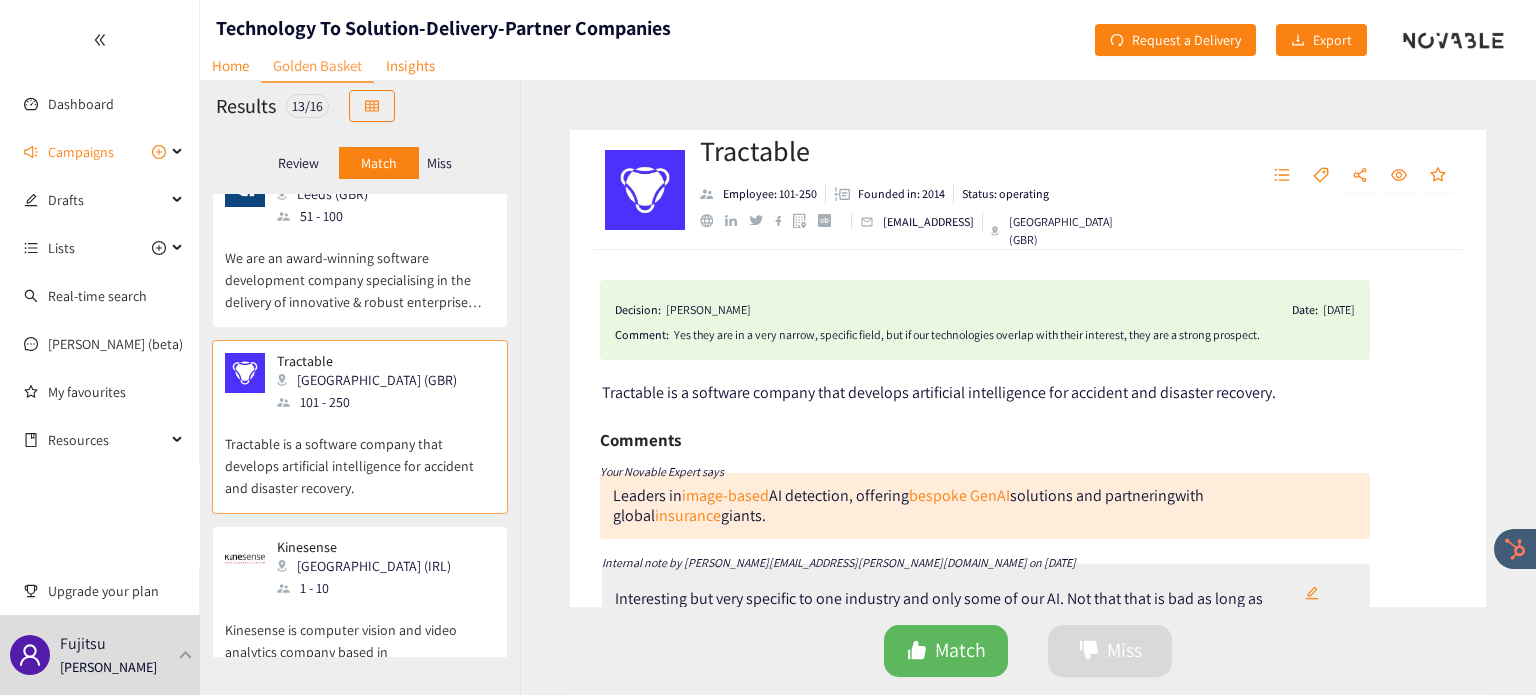 scroll, scrollTop: 88, scrollLeft: 0, axis: vertical 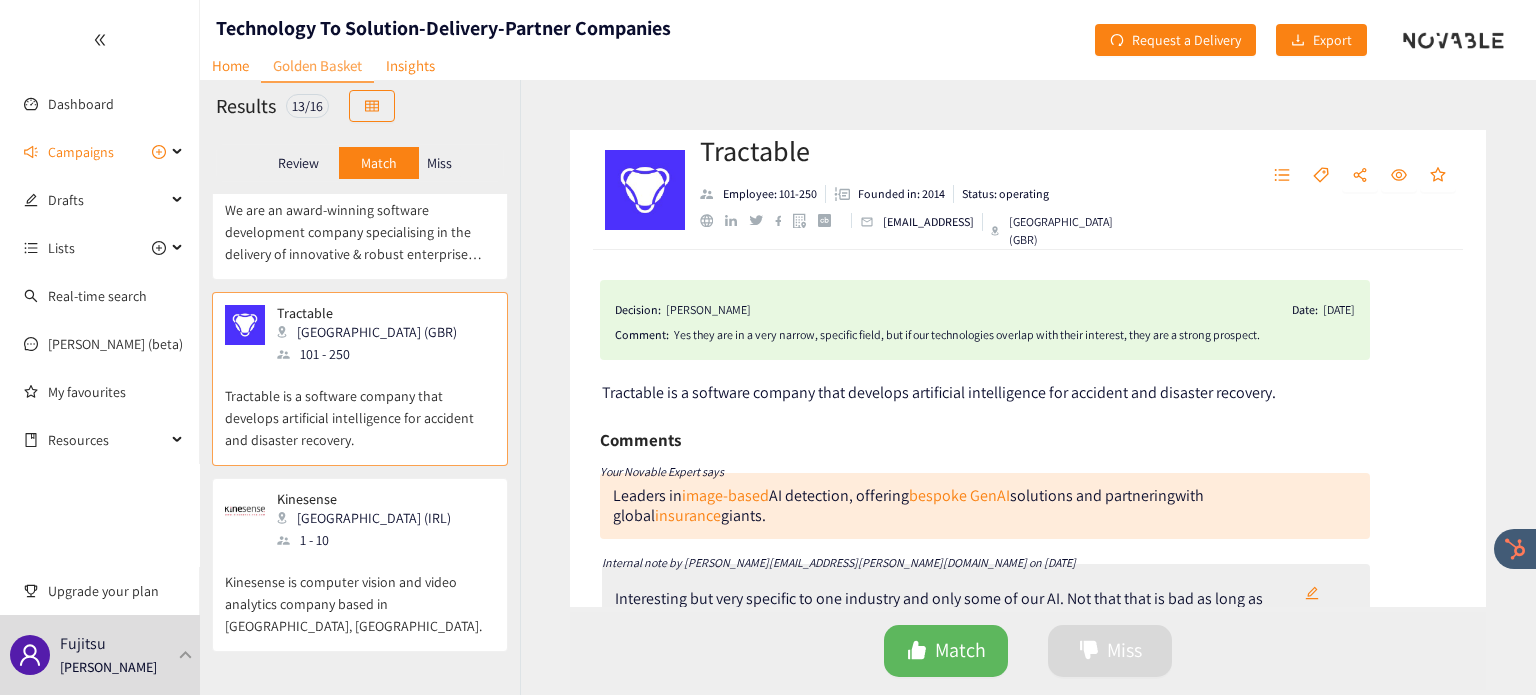 click on "Kinesense is computer vision and video analytics company based in Dublin, Ireland." at bounding box center (360, 594) 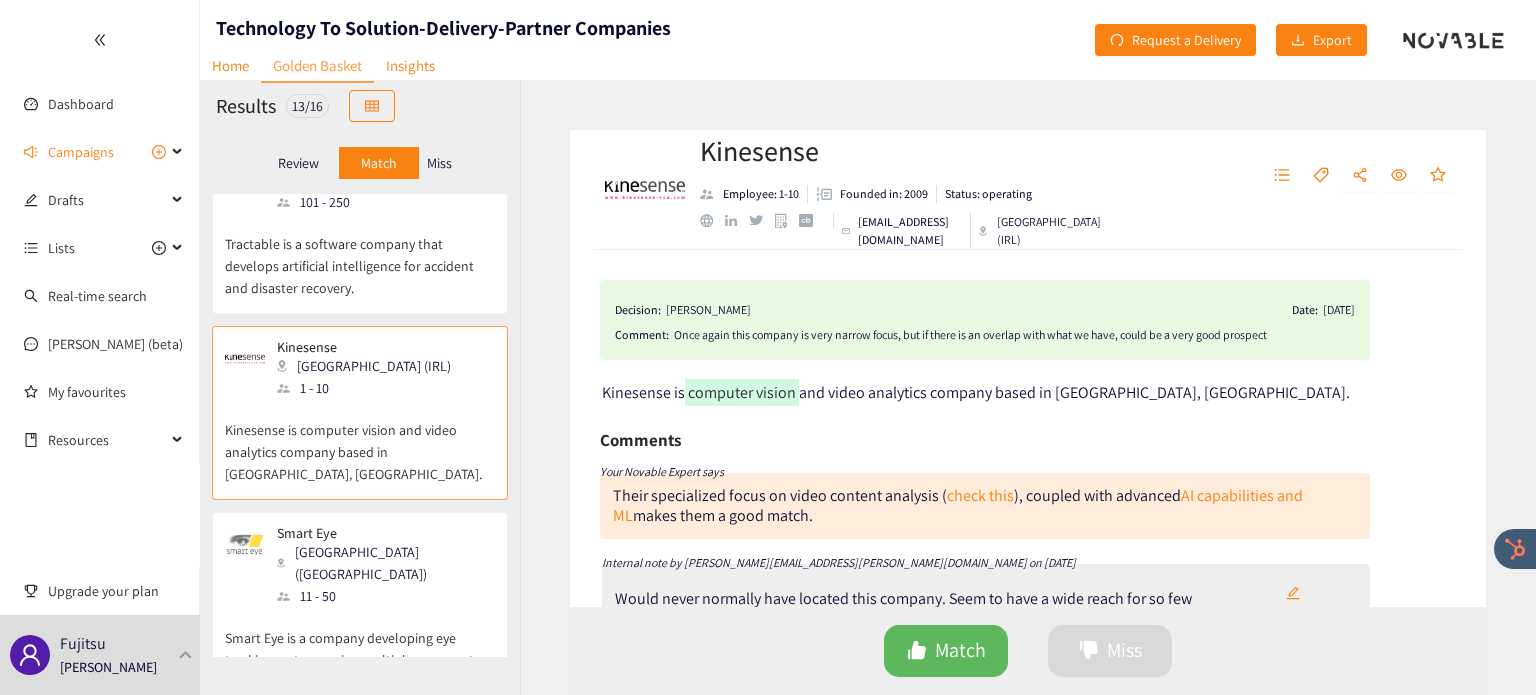 scroll, scrollTop: 251, scrollLeft: 0, axis: vertical 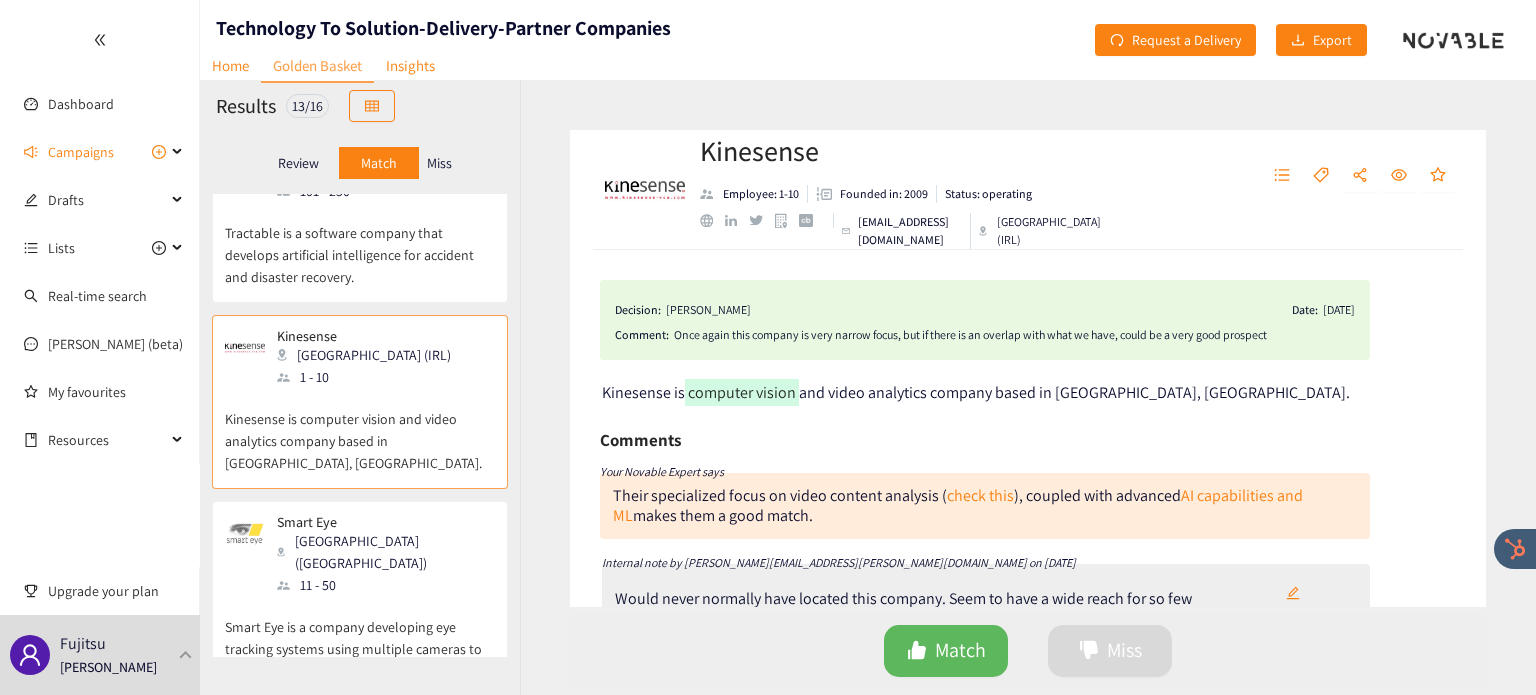 click on "Smart Eye is a company developing eye tracking systems using multiple cameras to track eye movement and direction in real time." at bounding box center [360, 639] 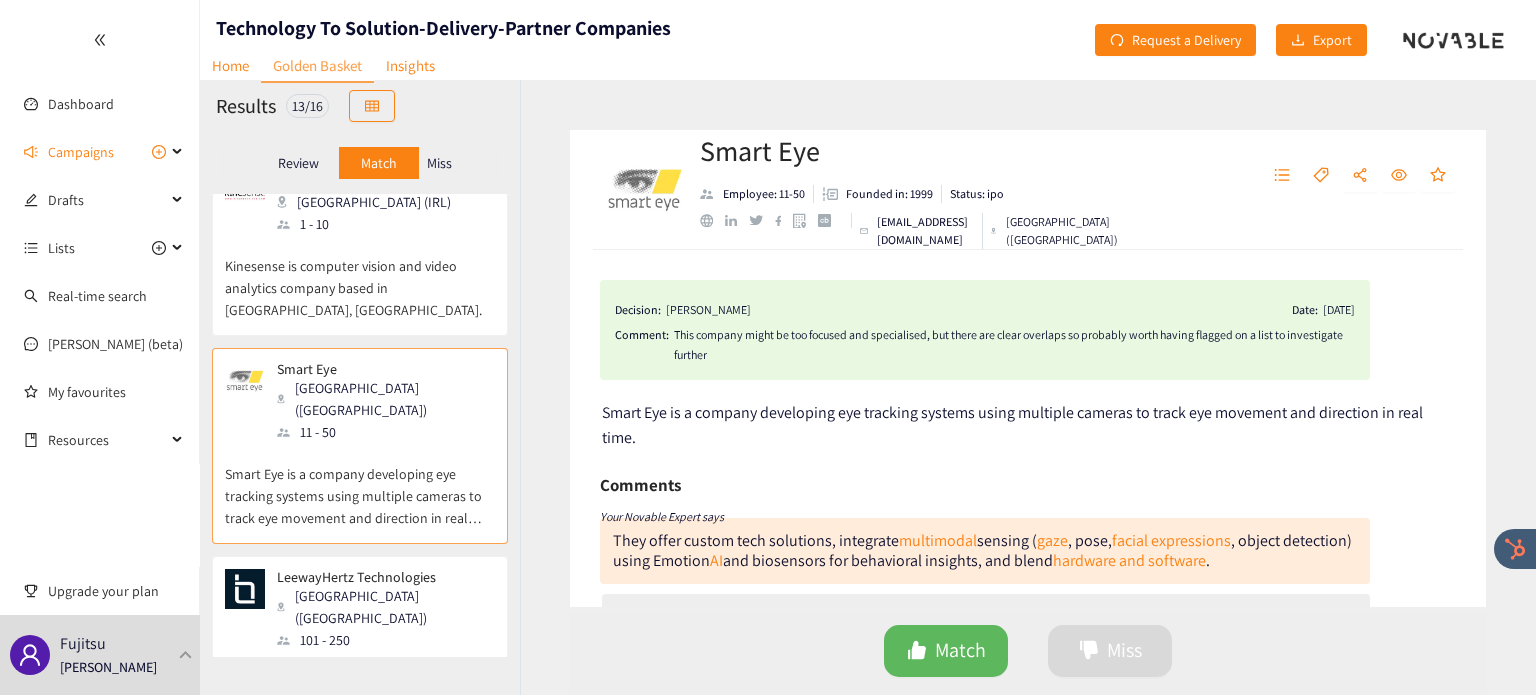 click on "San Francisco (USA)" at bounding box center (385, 607) 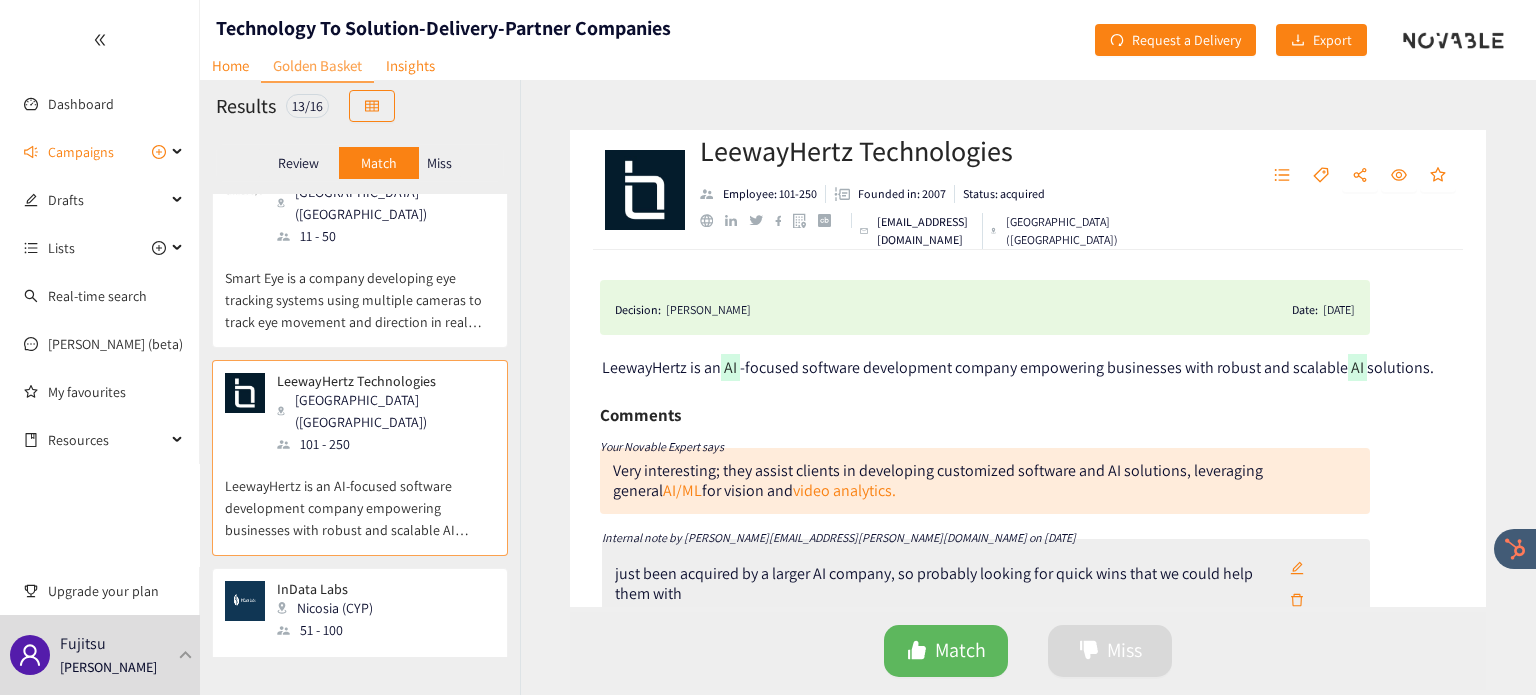 scroll, scrollTop: 600, scrollLeft: 0, axis: vertical 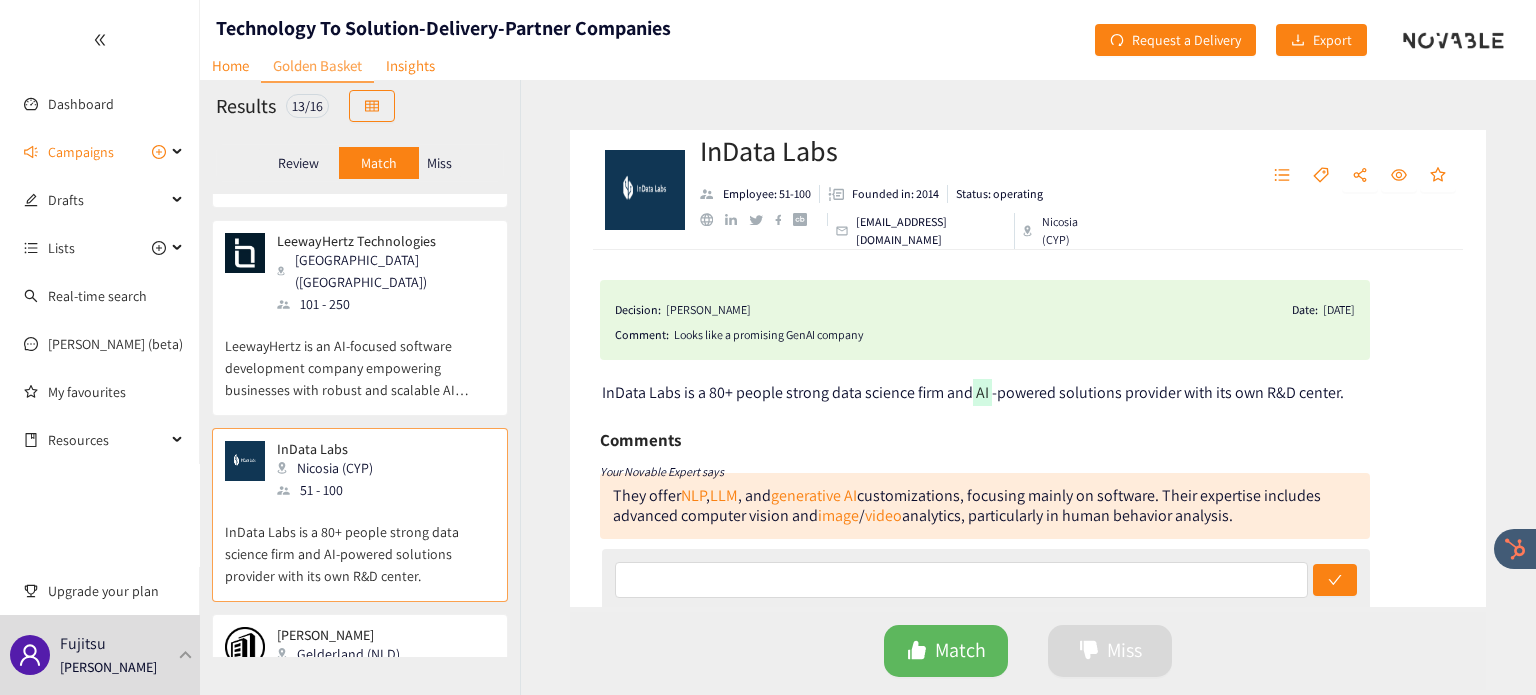 click on "VAIBS" at bounding box center (338, 635) 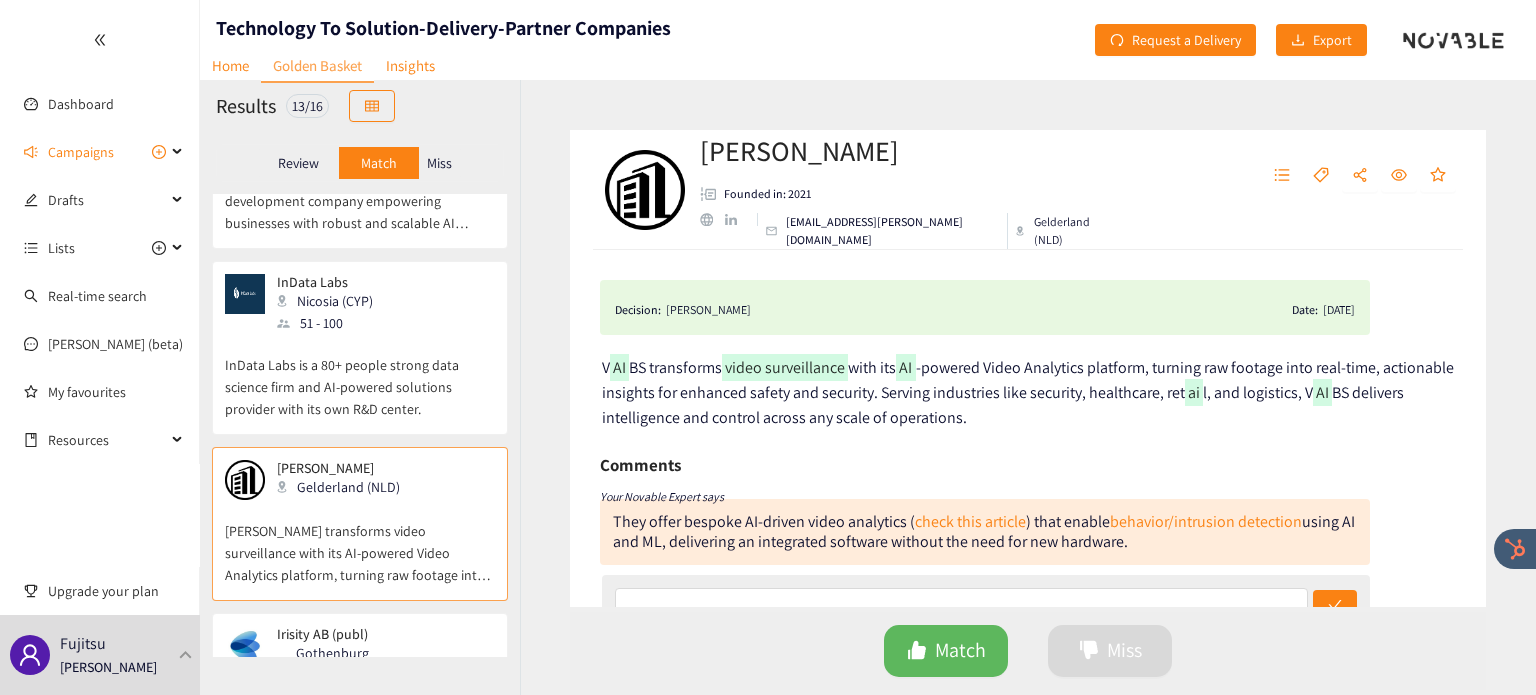 scroll, scrollTop: 912, scrollLeft: 0, axis: vertical 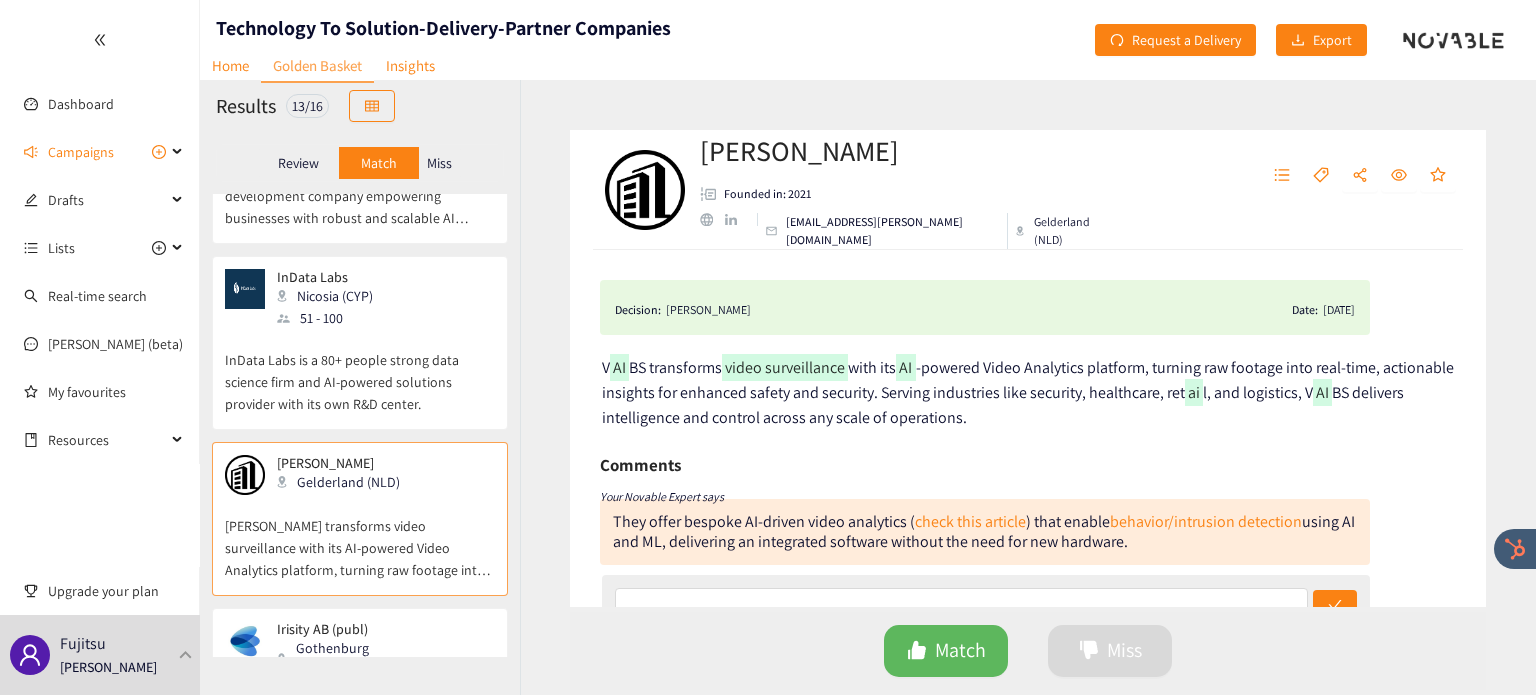 click on "Irisity AB (publ)" at bounding box center (379, 629) 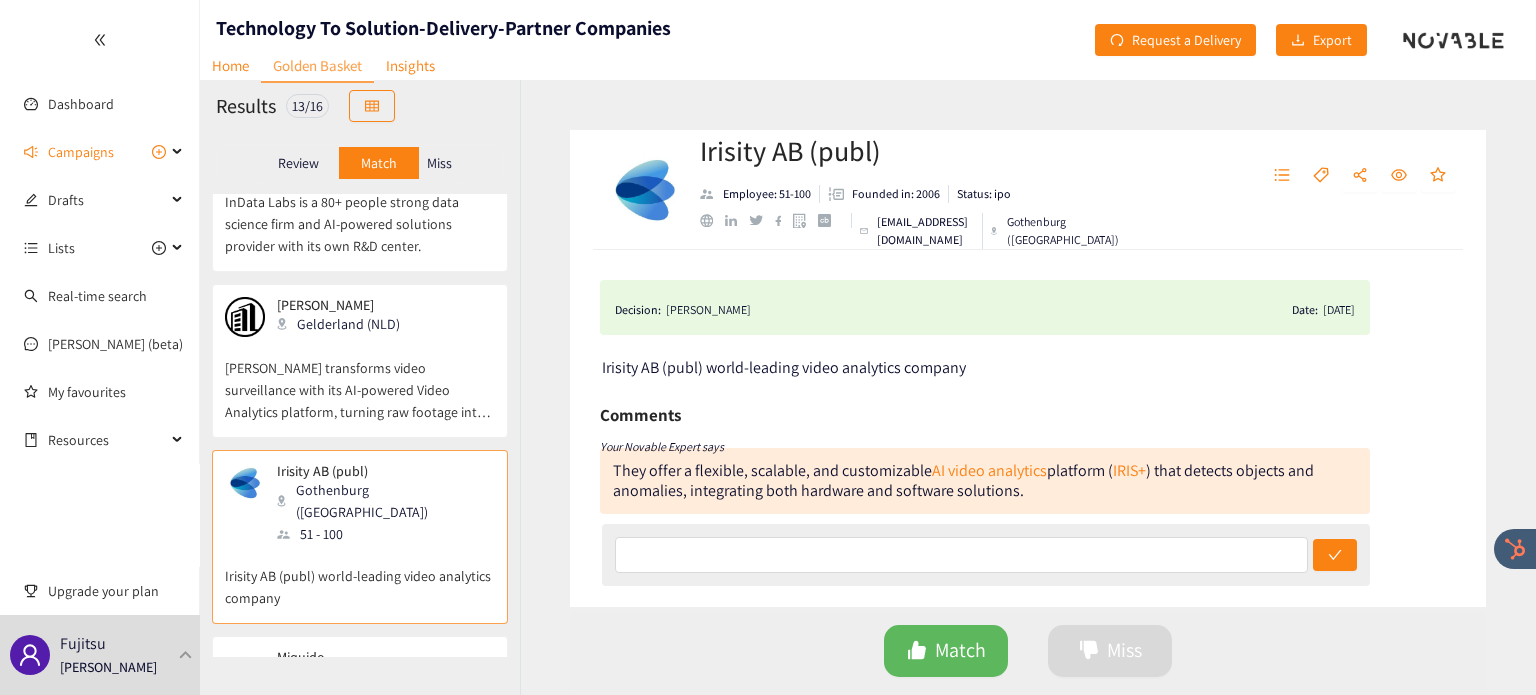 scroll, scrollTop: 1078, scrollLeft: 0, axis: vertical 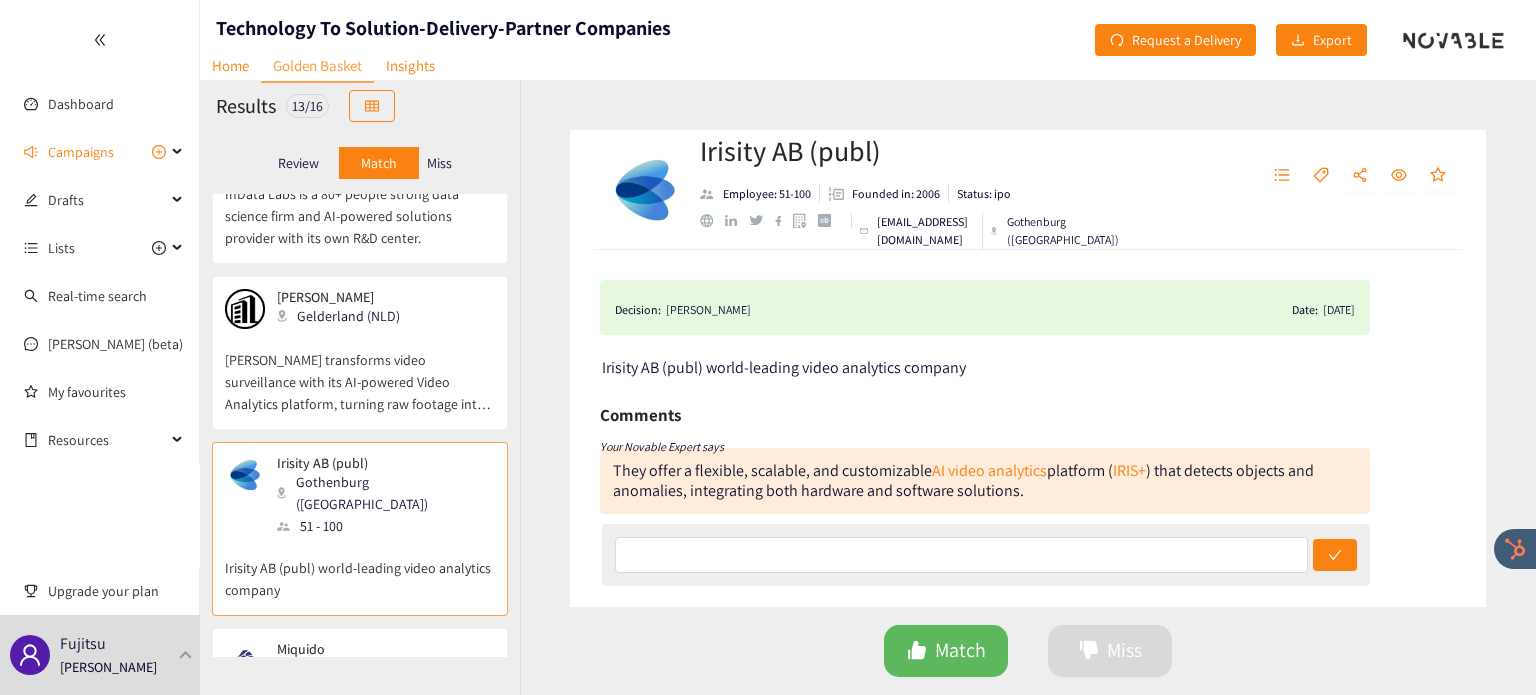 click on "Miquido   Kraków (POL)     251 - 500" at bounding box center [360, 671] 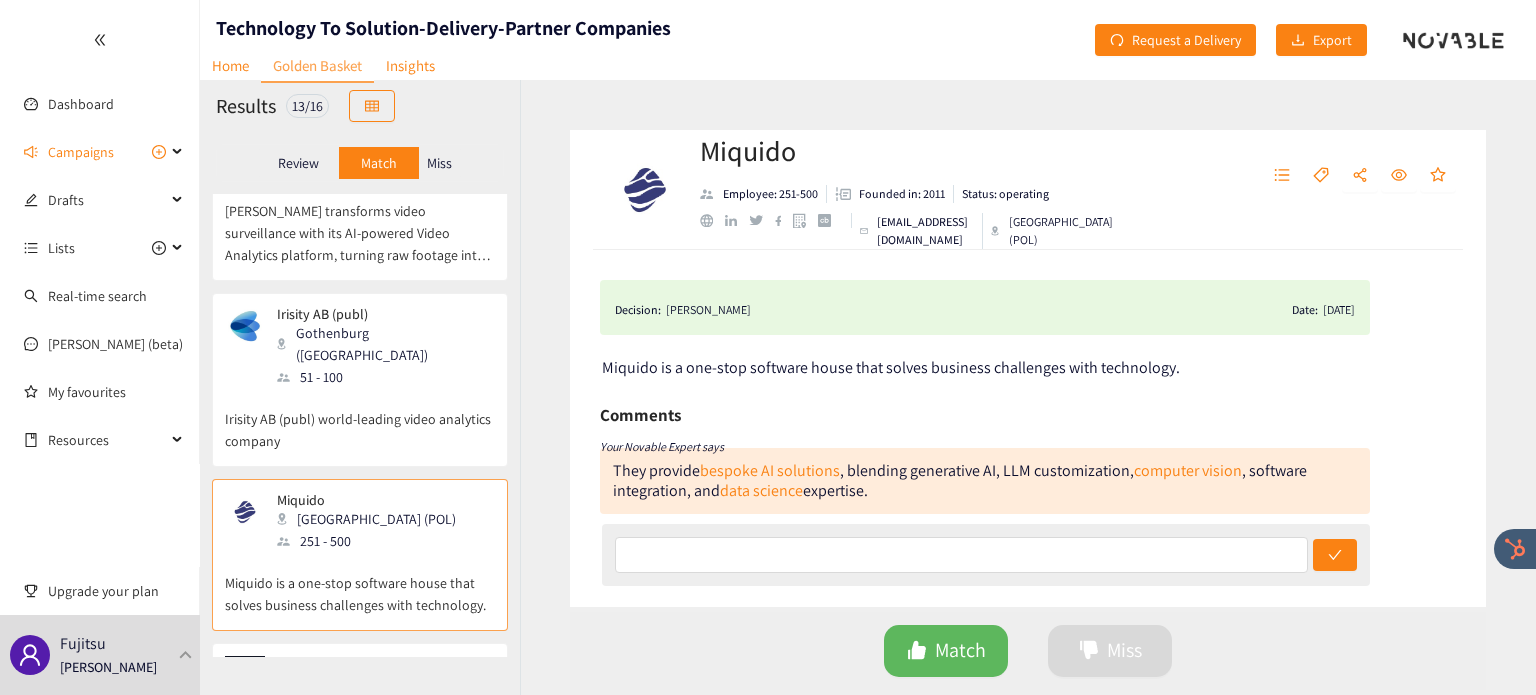 click on "Exometrics   London (GBR)     51 - 100" at bounding box center [360, 686] 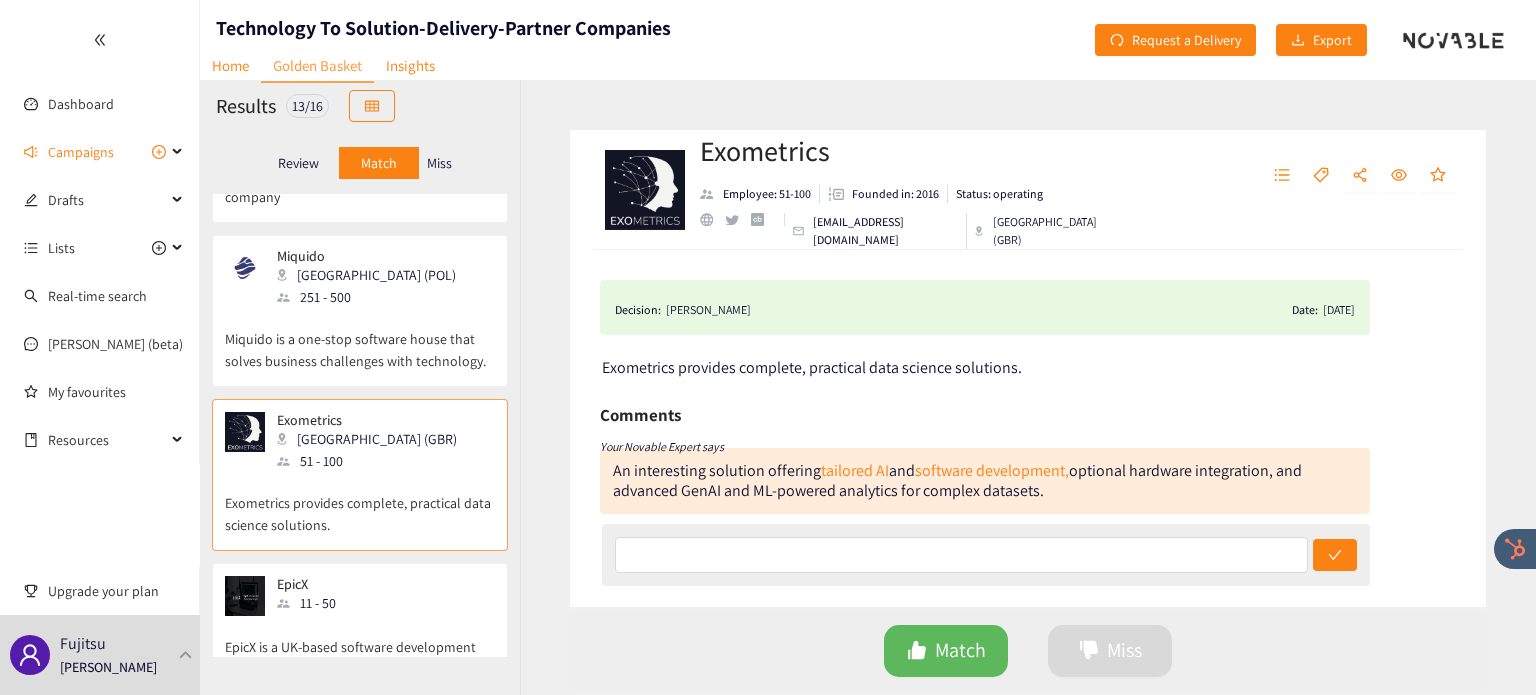 scroll, scrollTop: 1475, scrollLeft: 0, axis: vertical 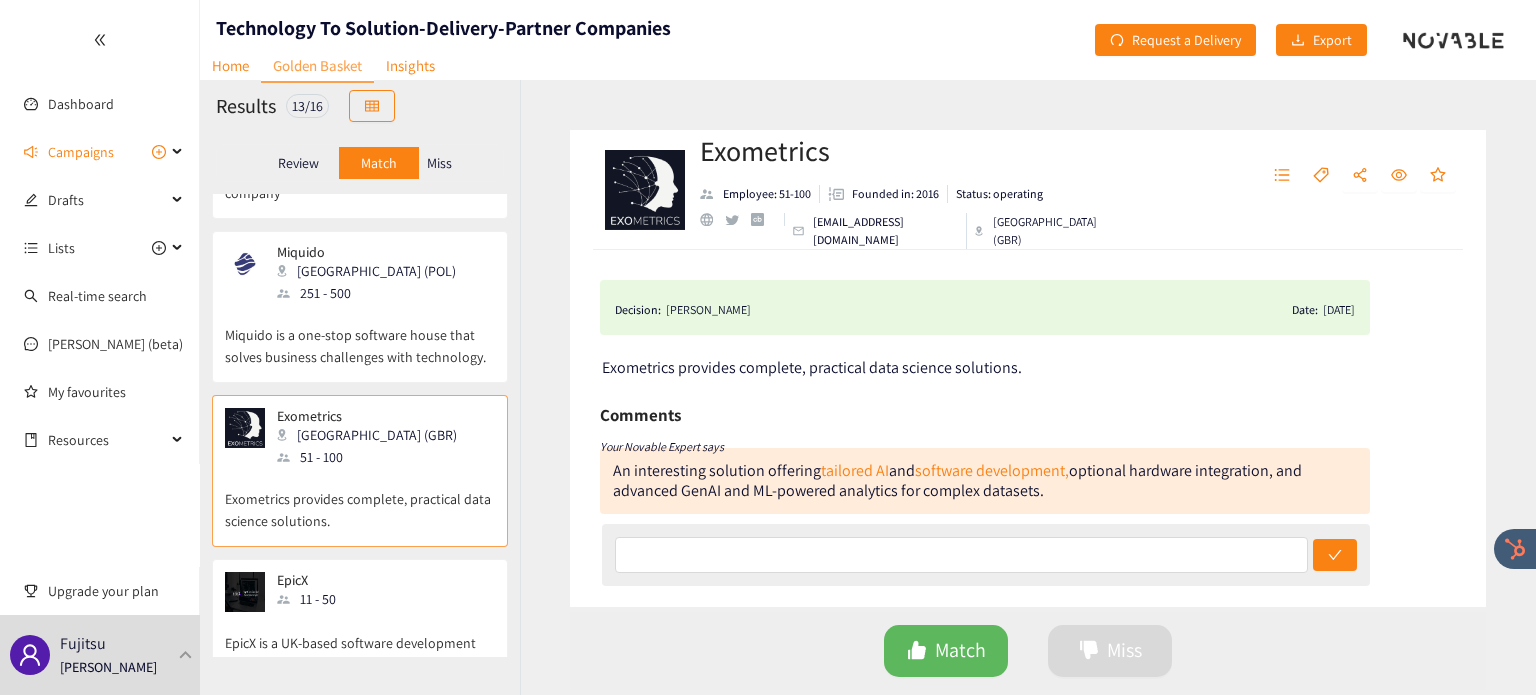 click on "EpicX is a UK-based software development company focused on delivering AI-driven, scalable solutions." at bounding box center [360, 655] 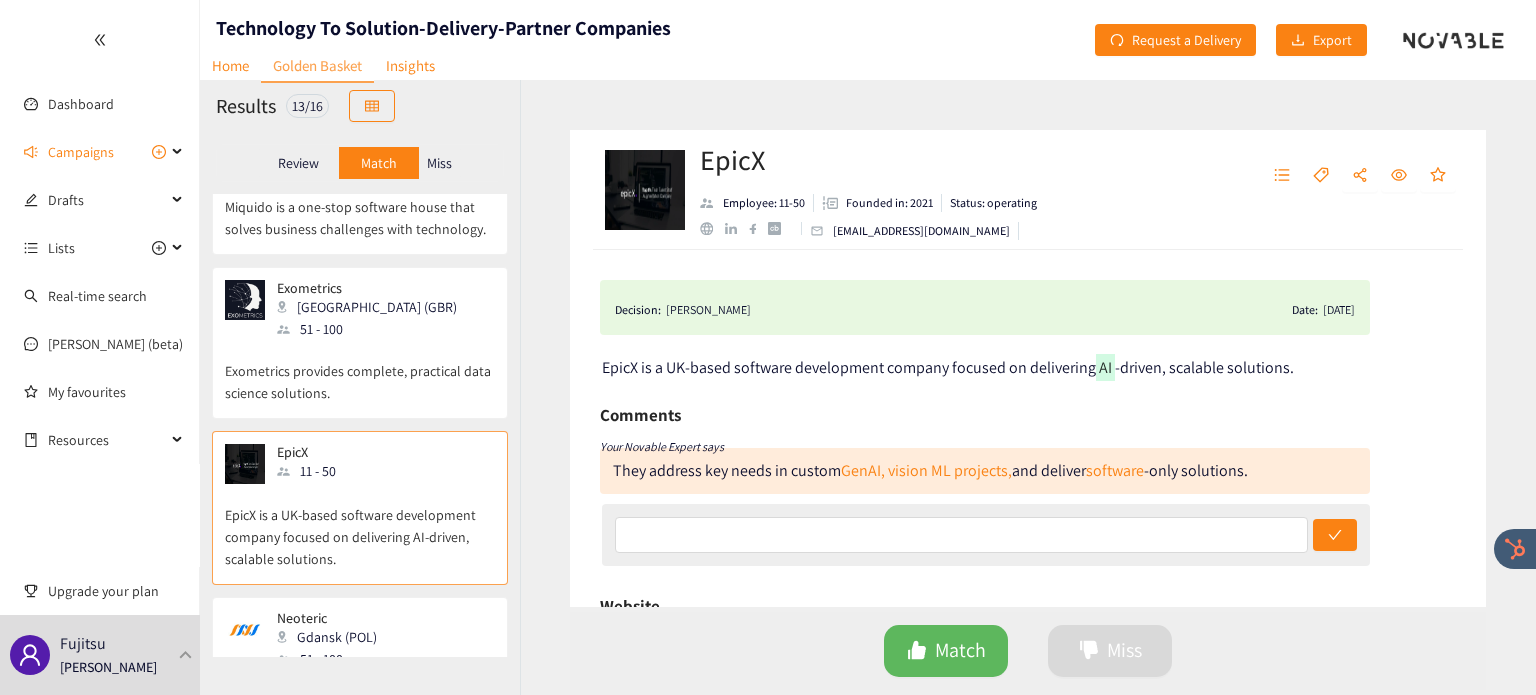 scroll, scrollTop: 1666, scrollLeft: 0, axis: vertical 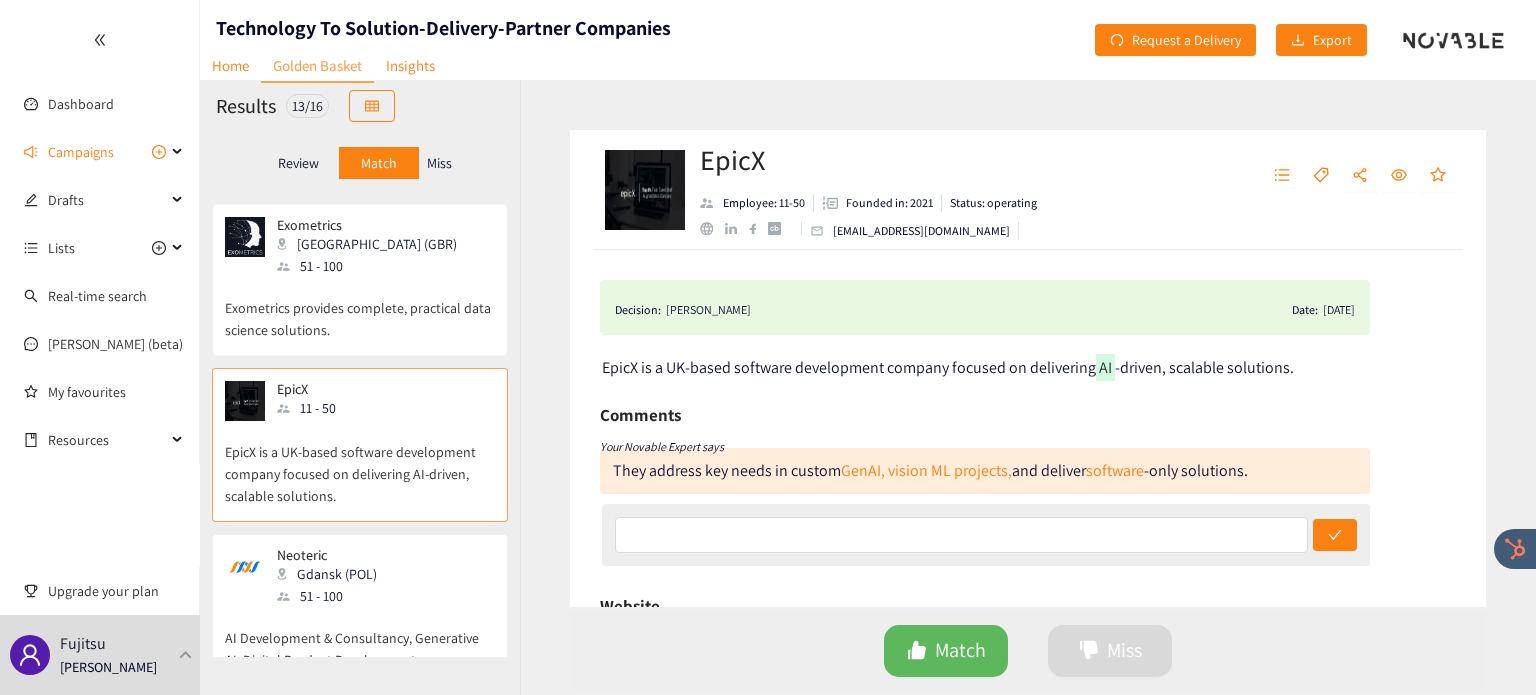 click on "AI Development & Consultancy, Generative AI, Digital Product Development" at bounding box center (360, 639) 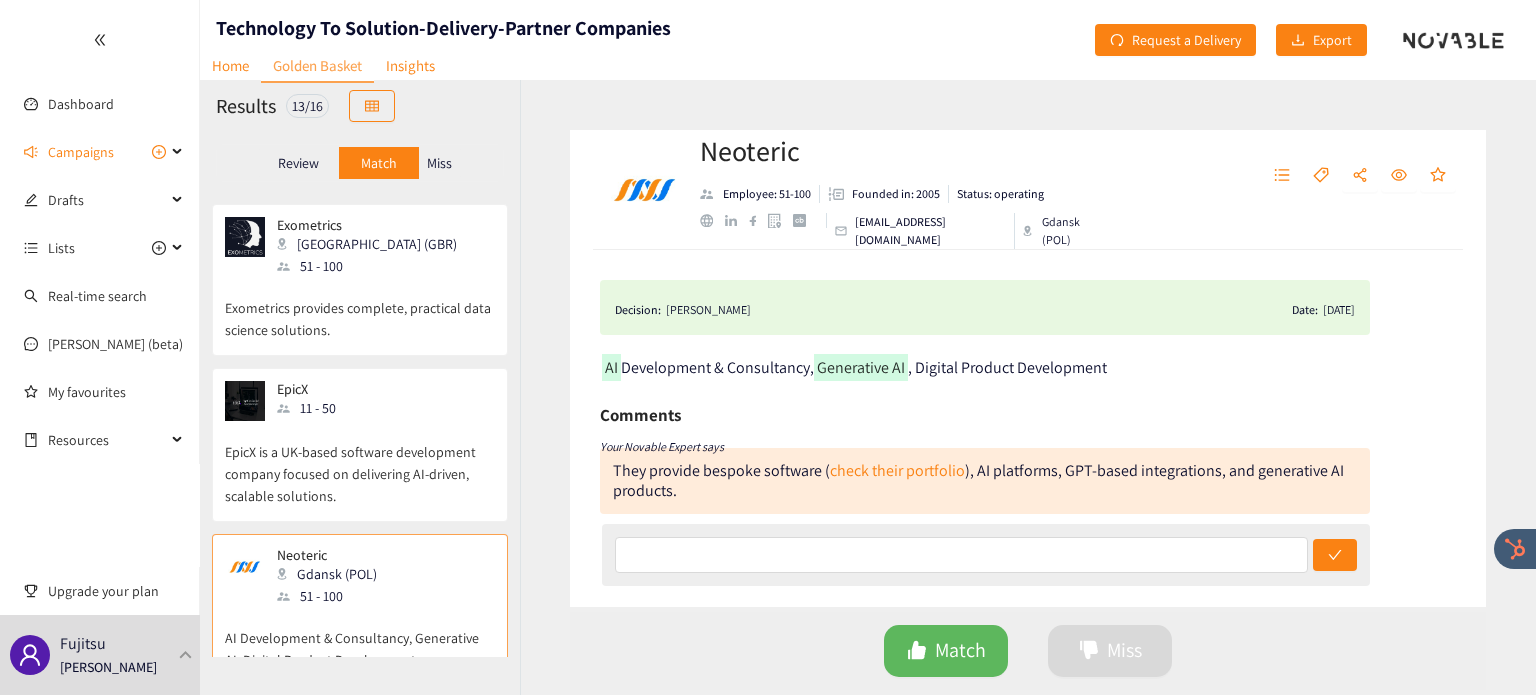 scroll, scrollTop: 1799, scrollLeft: 0, axis: vertical 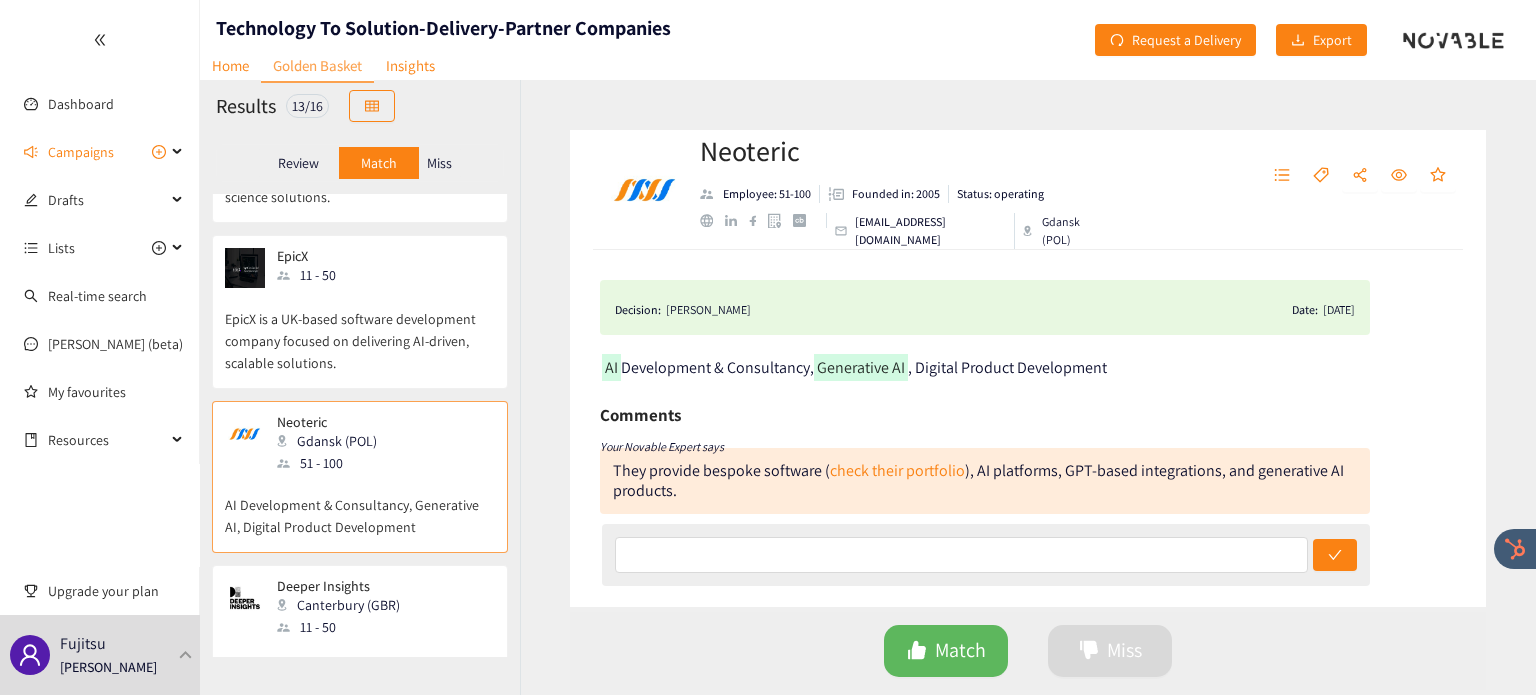 click on "Deeper Insights solve the toughest human problems through the transformative power of AI." at bounding box center [360, 681] 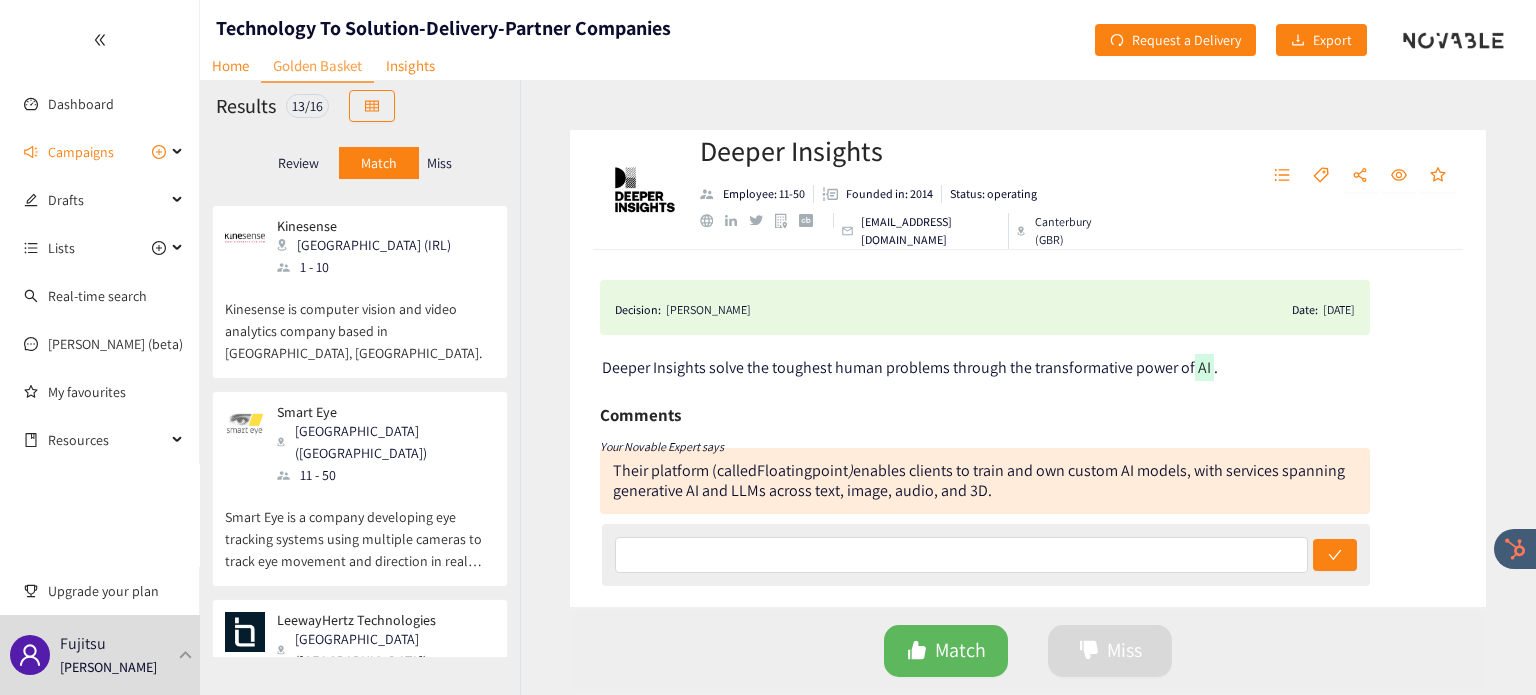 scroll, scrollTop: 0, scrollLeft: 0, axis: both 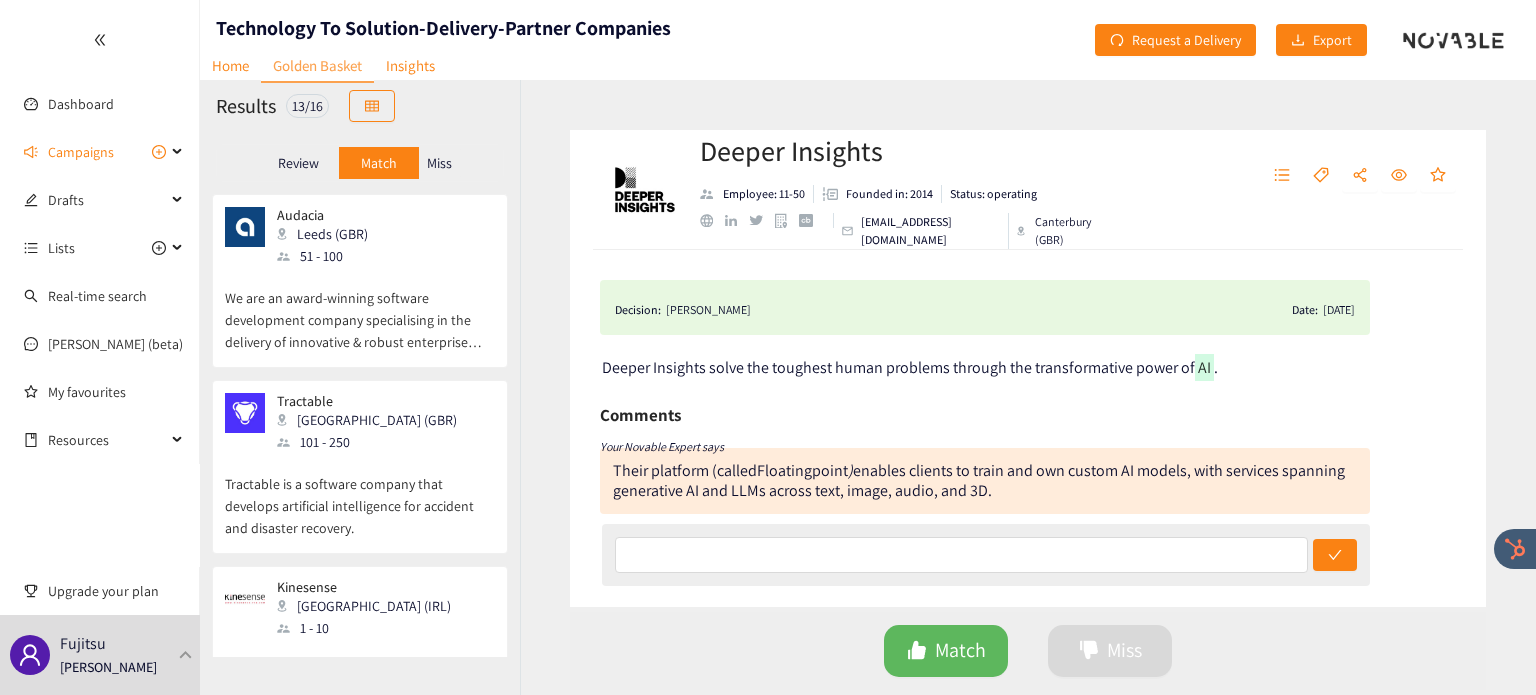 click on "We are an award-winning software development company specialising in the delivery of innovative & robust enterprise technology solutions." at bounding box center (360, 310) 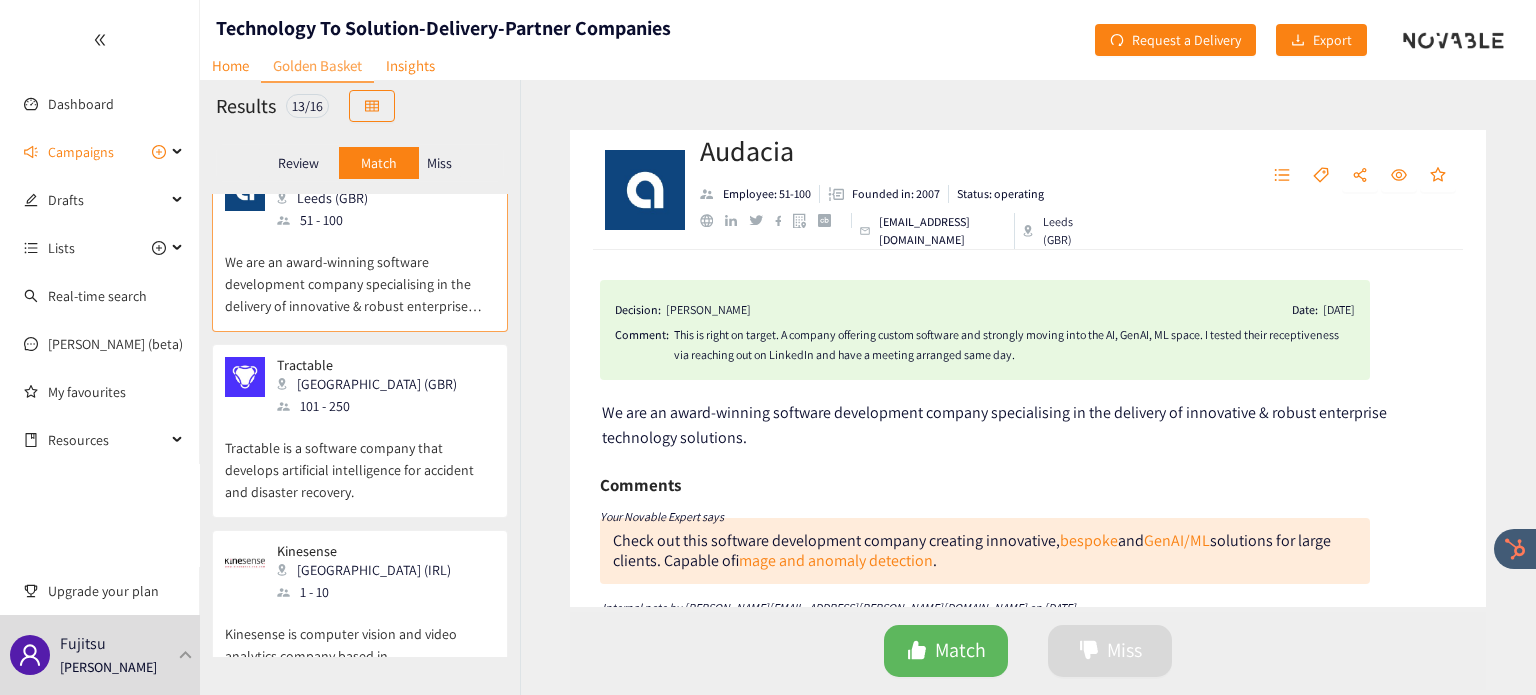scroll, scrollTop: 36, scrollLeft: 0, axis: vertical 